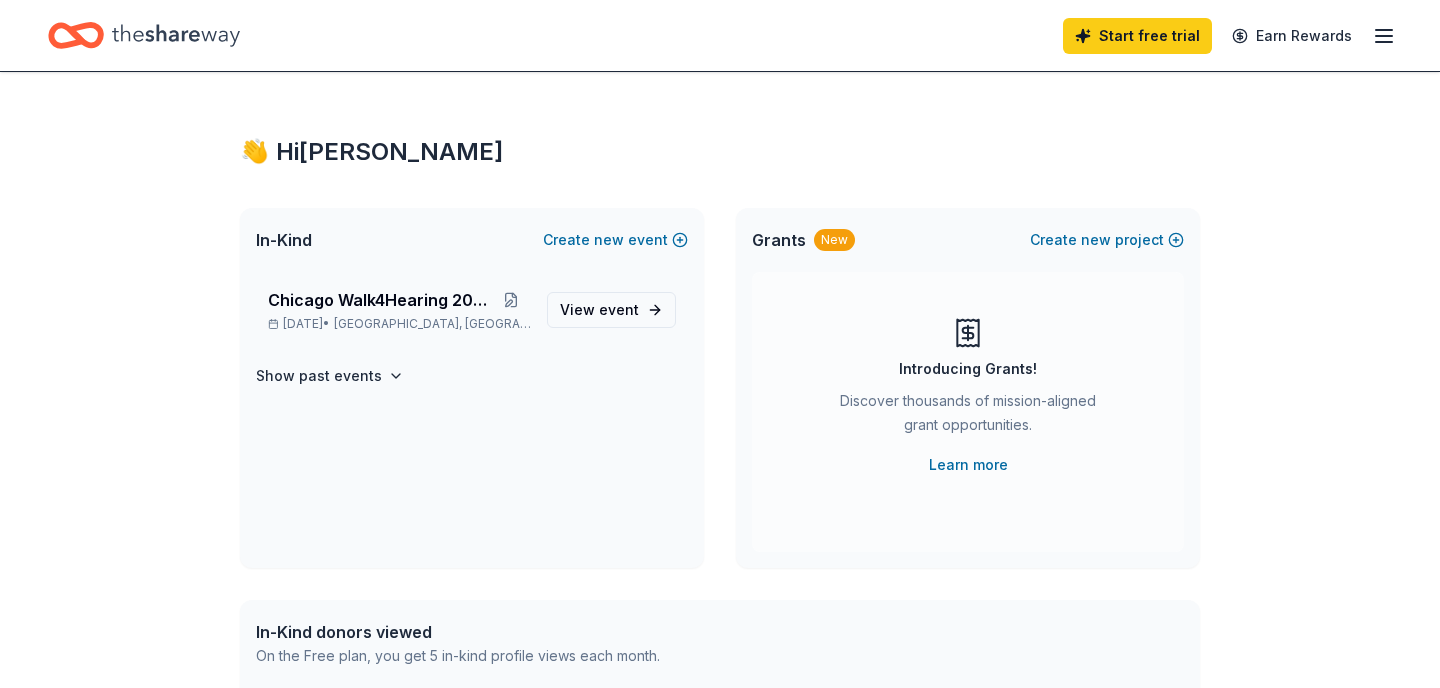 scroll, scrollTop: 0, scrollLeft: 0, axis: both 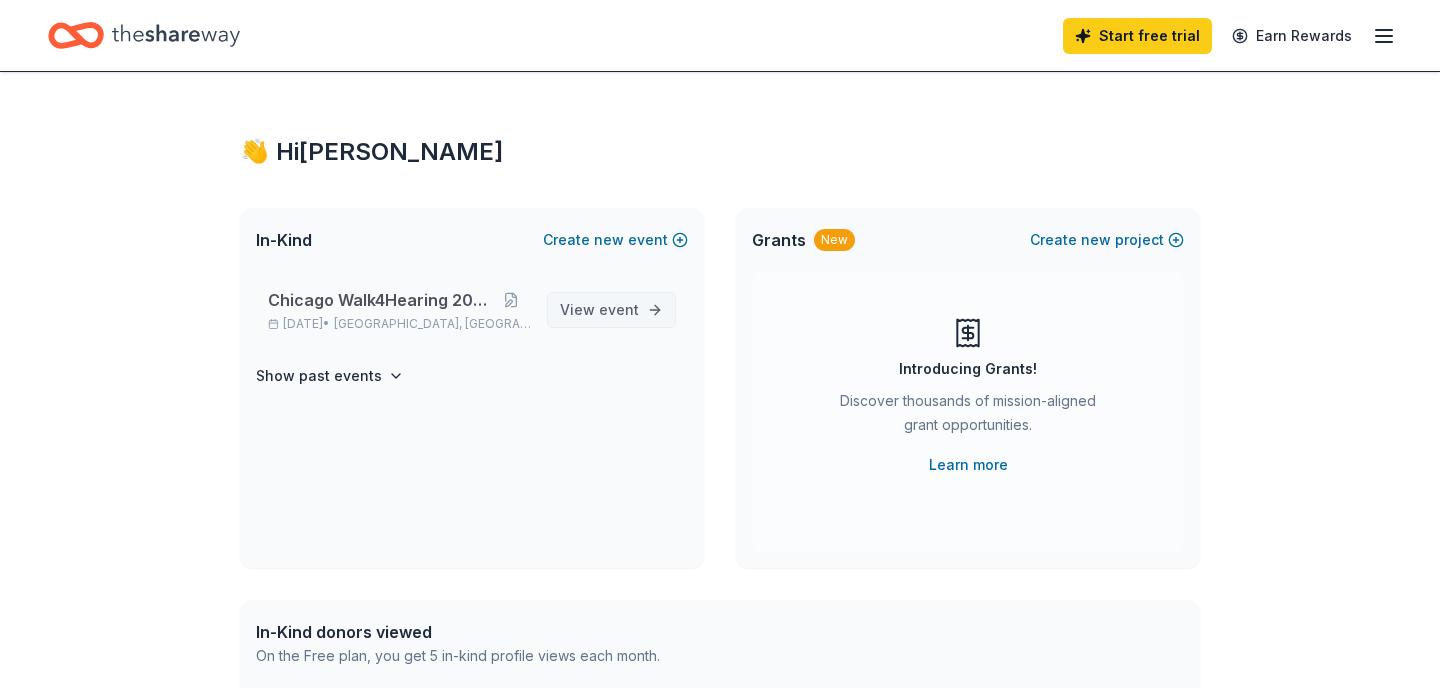 click on "View   event" at bounding box center (599, 310) 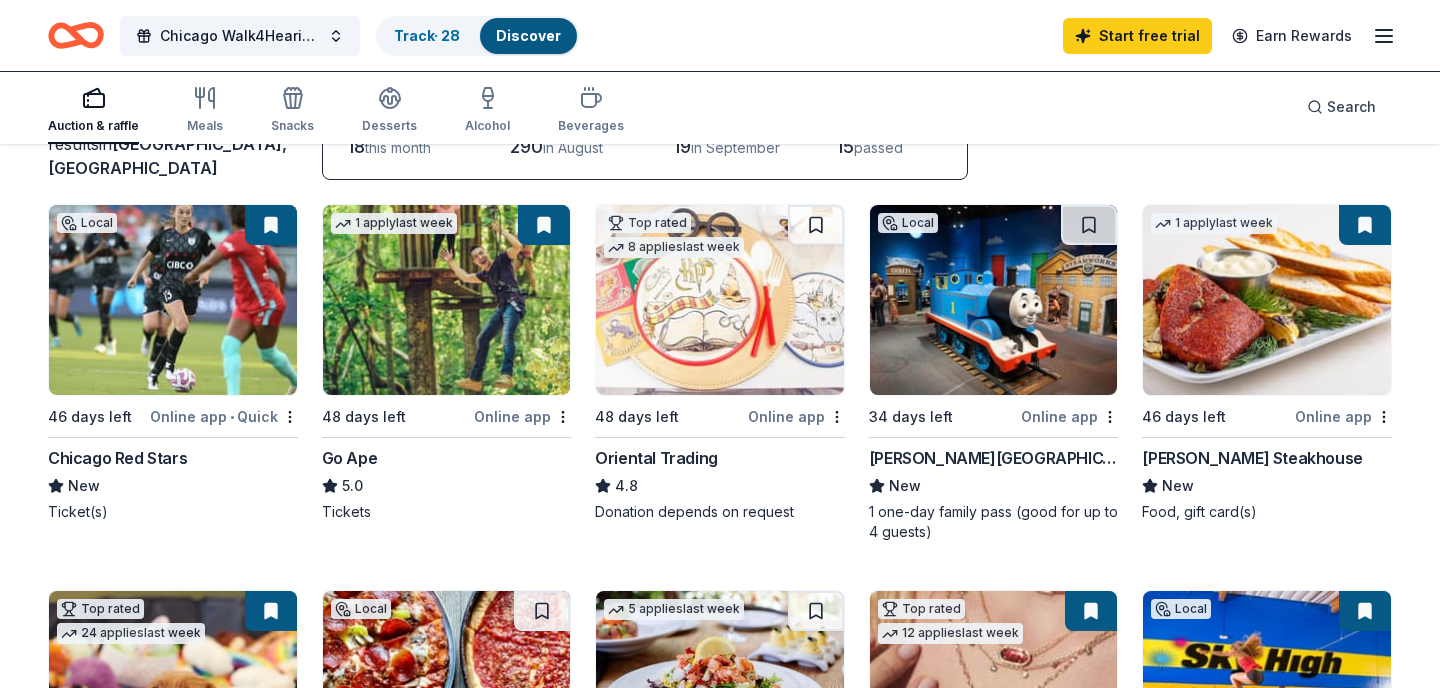 scroll, scrollTop: 86, scrollLeft: 0, axis: vertical 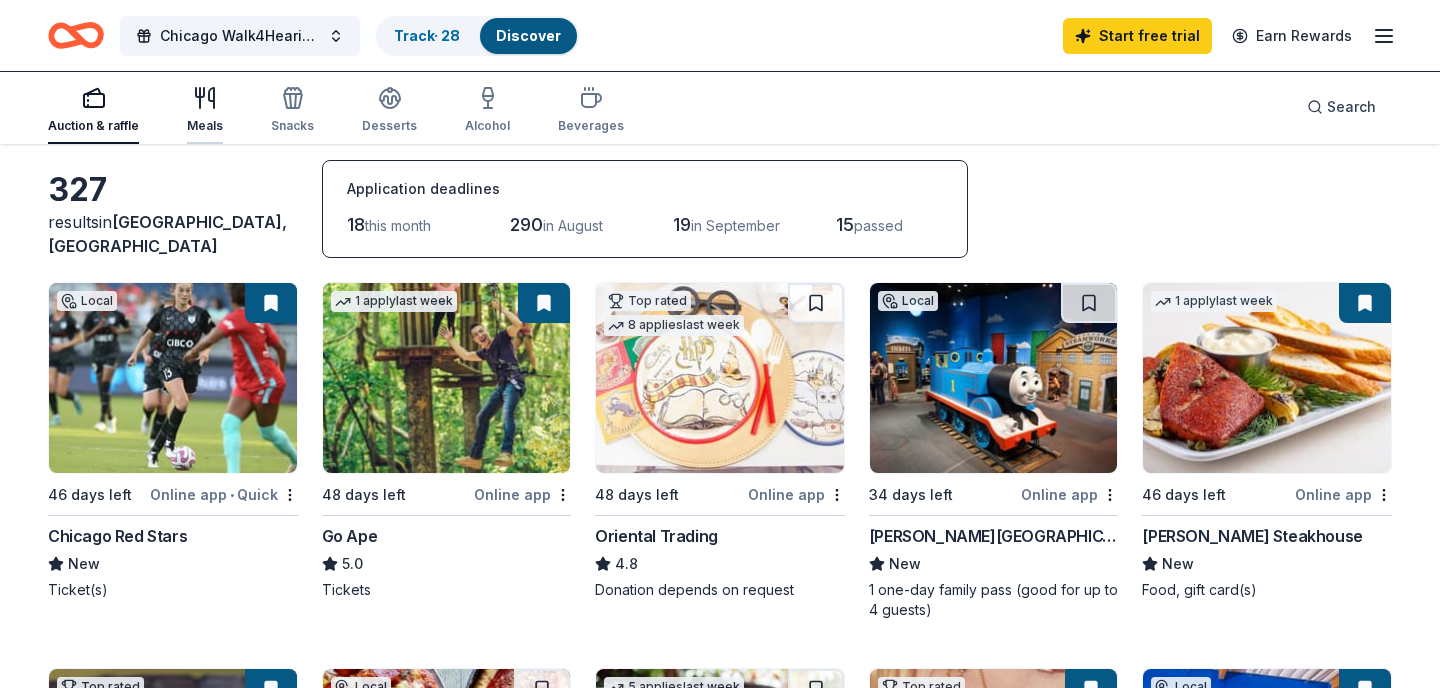 click on "Meals" at bounding box center [205, 110] 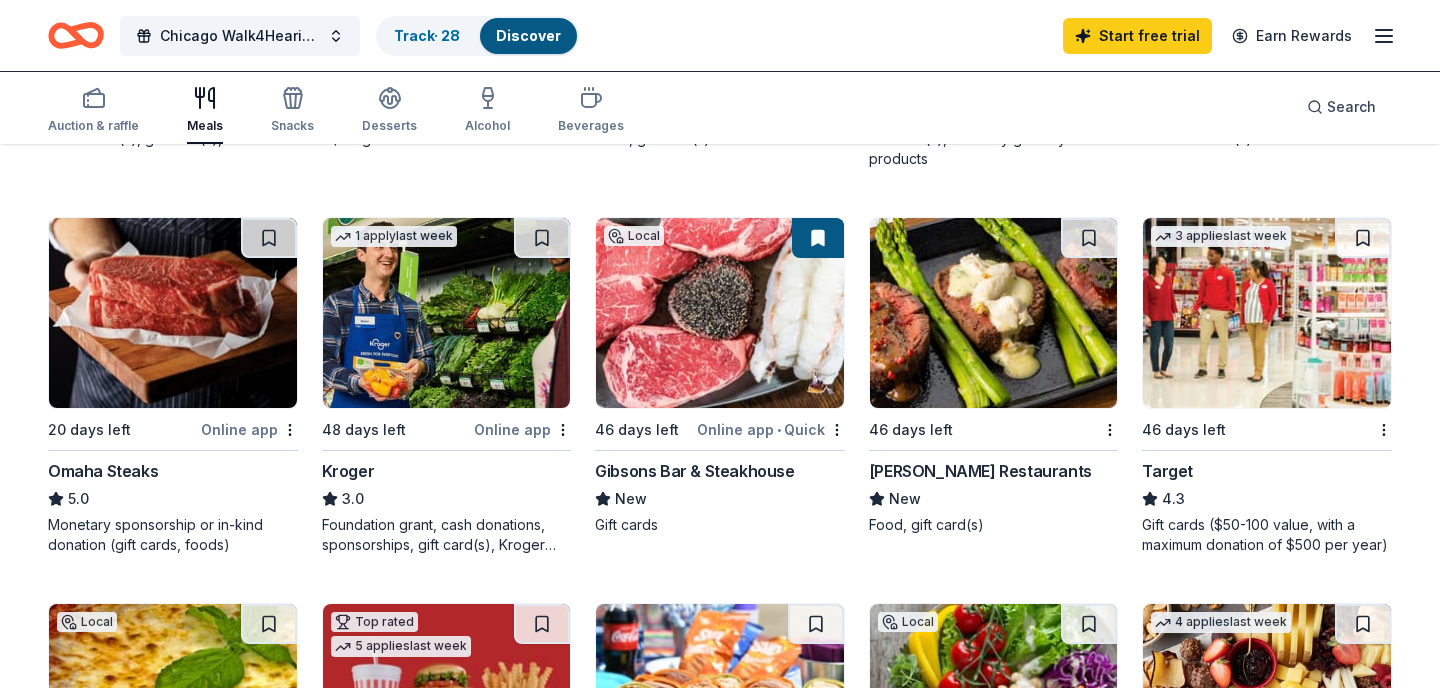 scroll, scrollTop: 929, scrollLeft: 0, axis: vertical 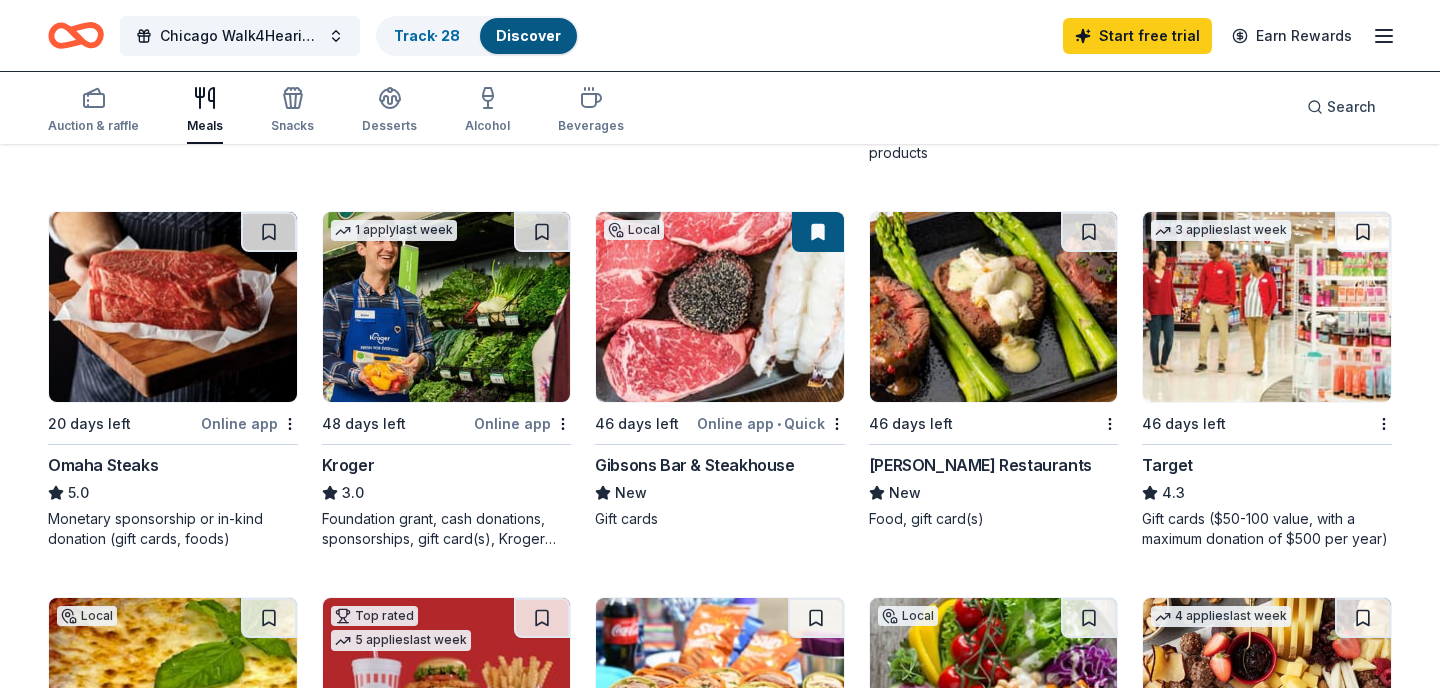 click at bounding box center [1267, 307] 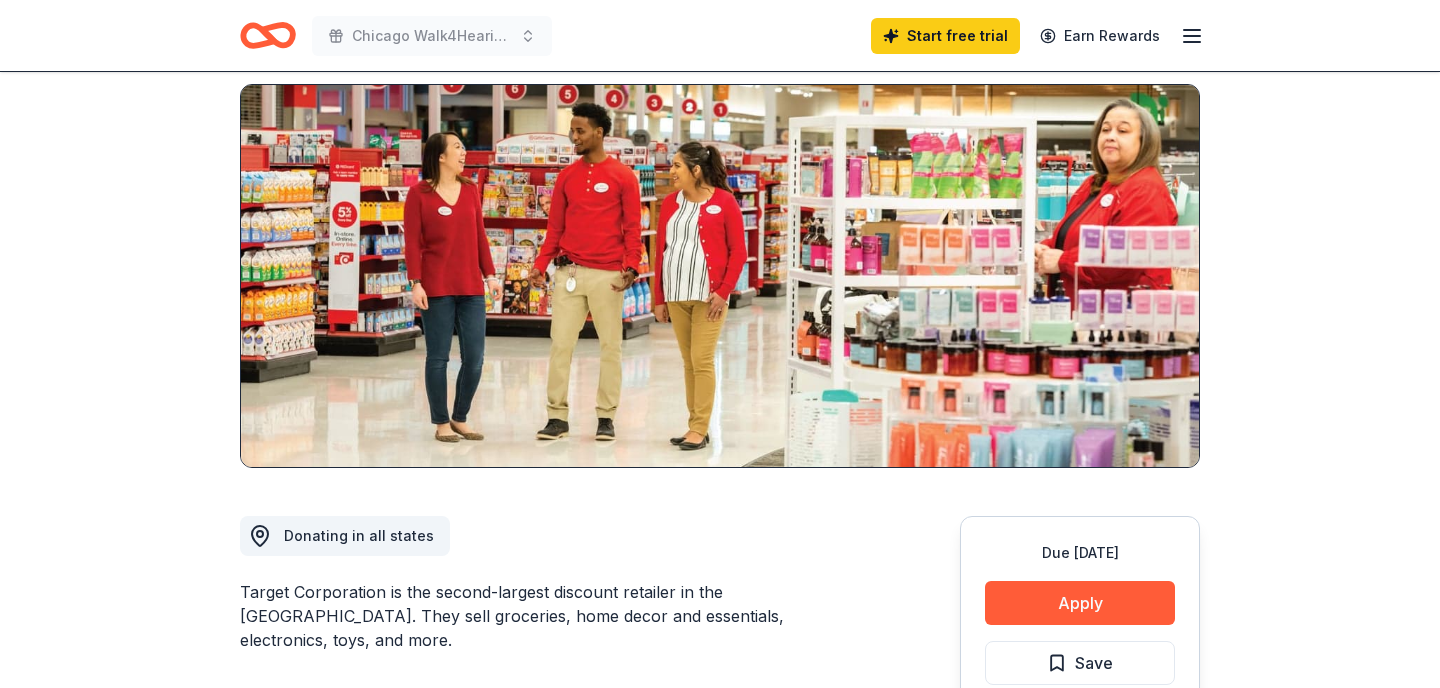 scroll, scrollTop: 150, scrollLeft: 0, axis: vertical 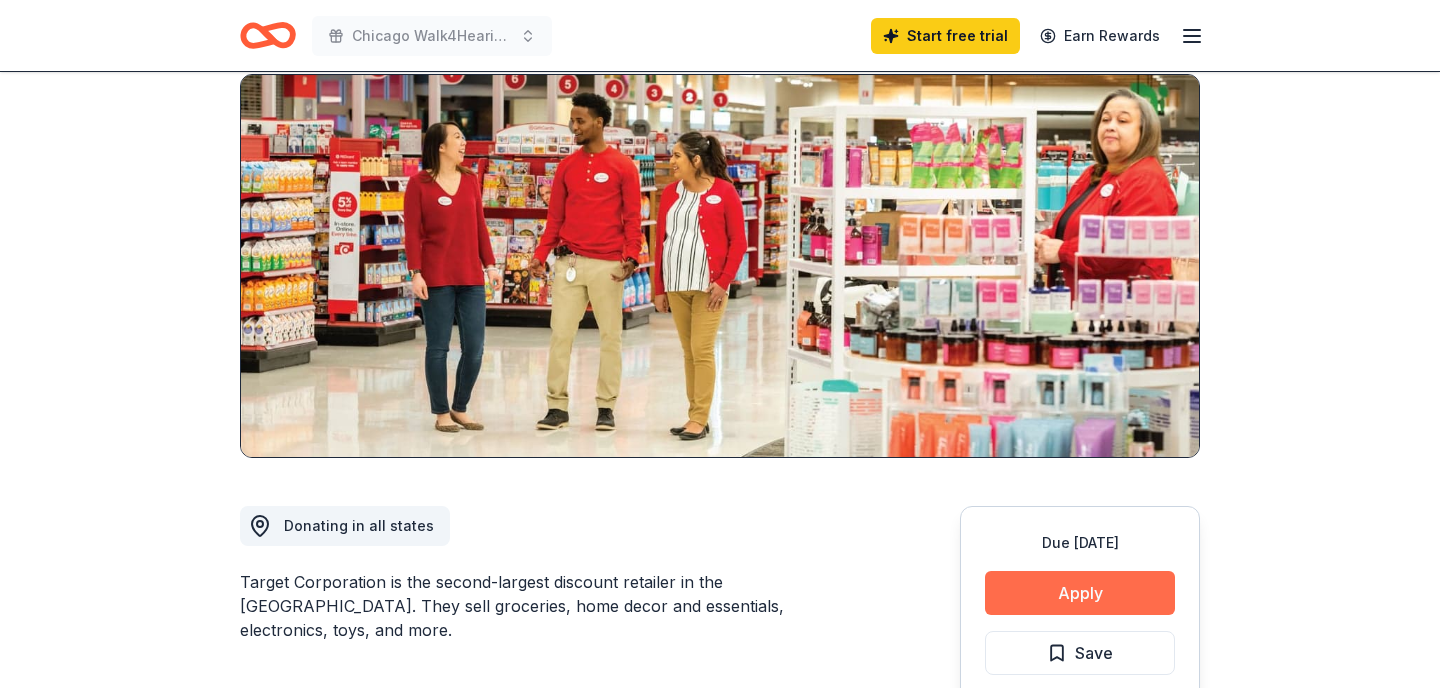 click on "Apply" at bounding box center (1080, 593) 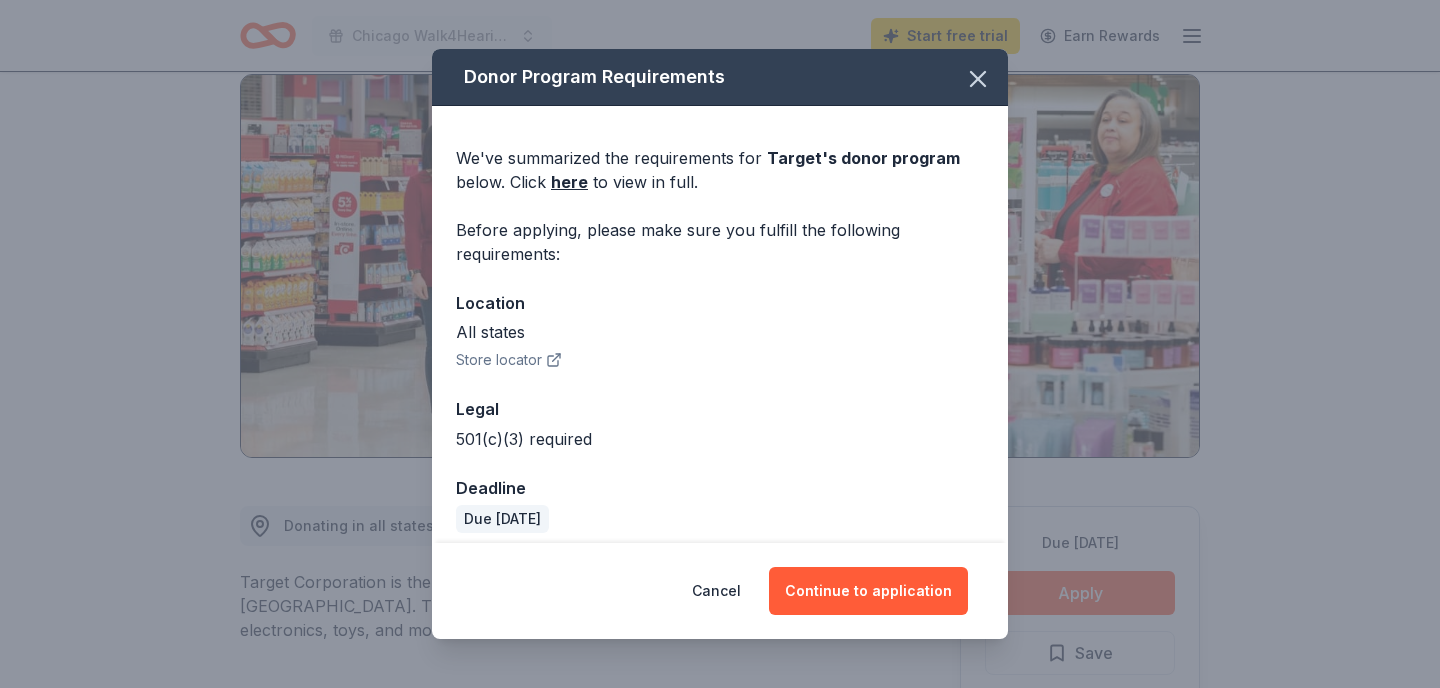 scroll, scrollTop: 13, scrollLeft: 0, axis: vertical 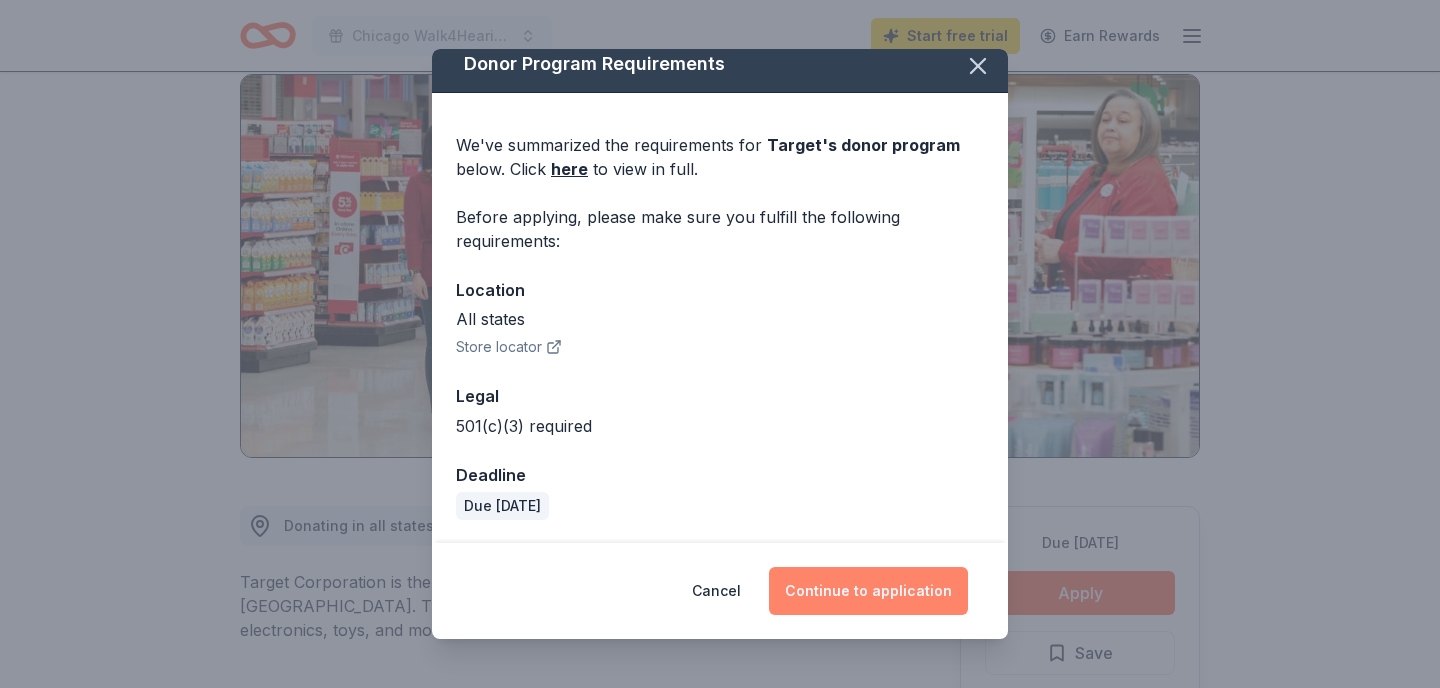 click on "Continue to application" at bounding box center (868, 591) 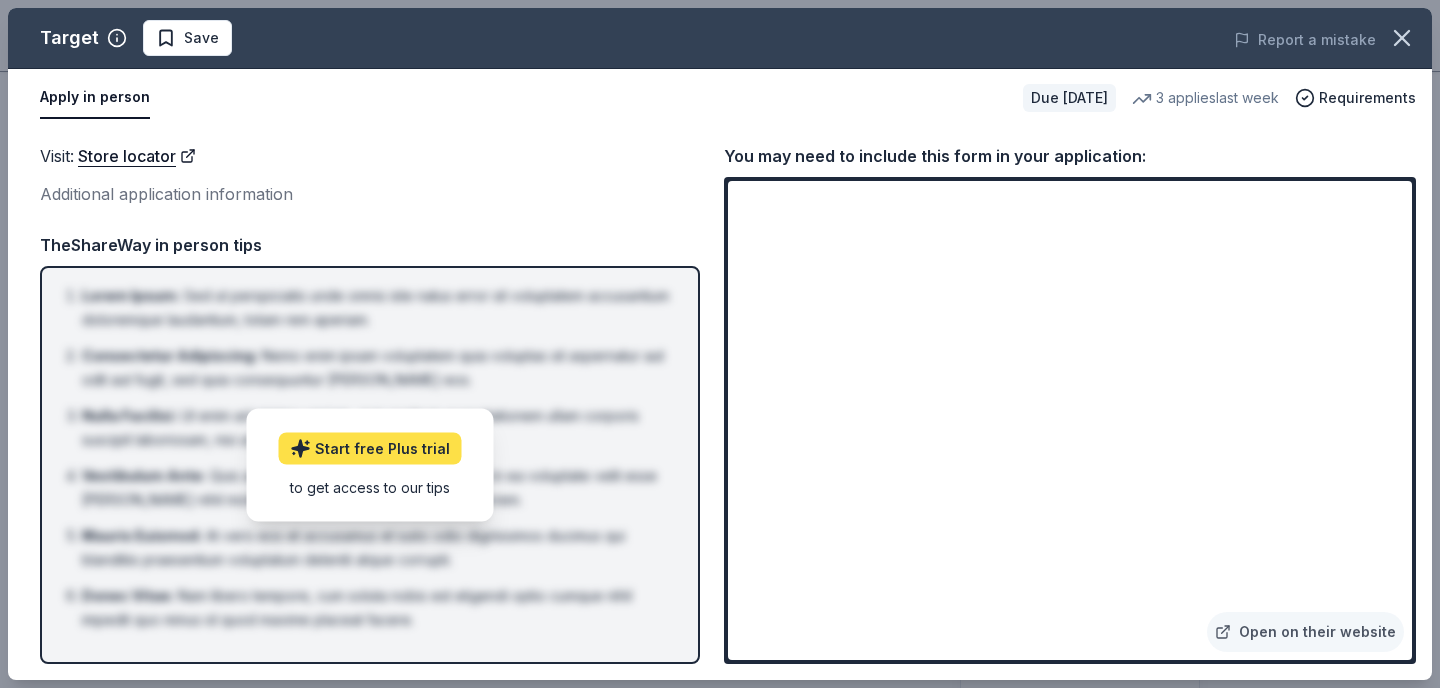 click on "Start free Plus trial" at bounding box center [370, 449] 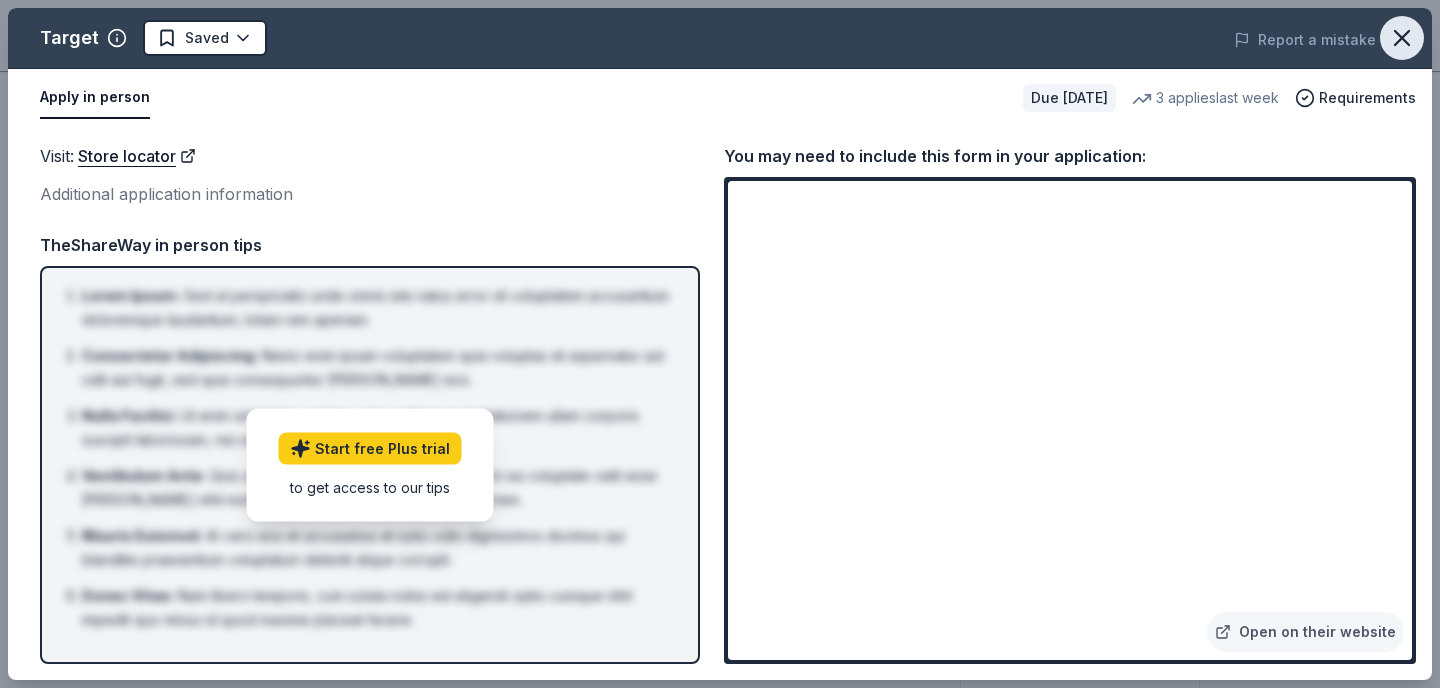 click 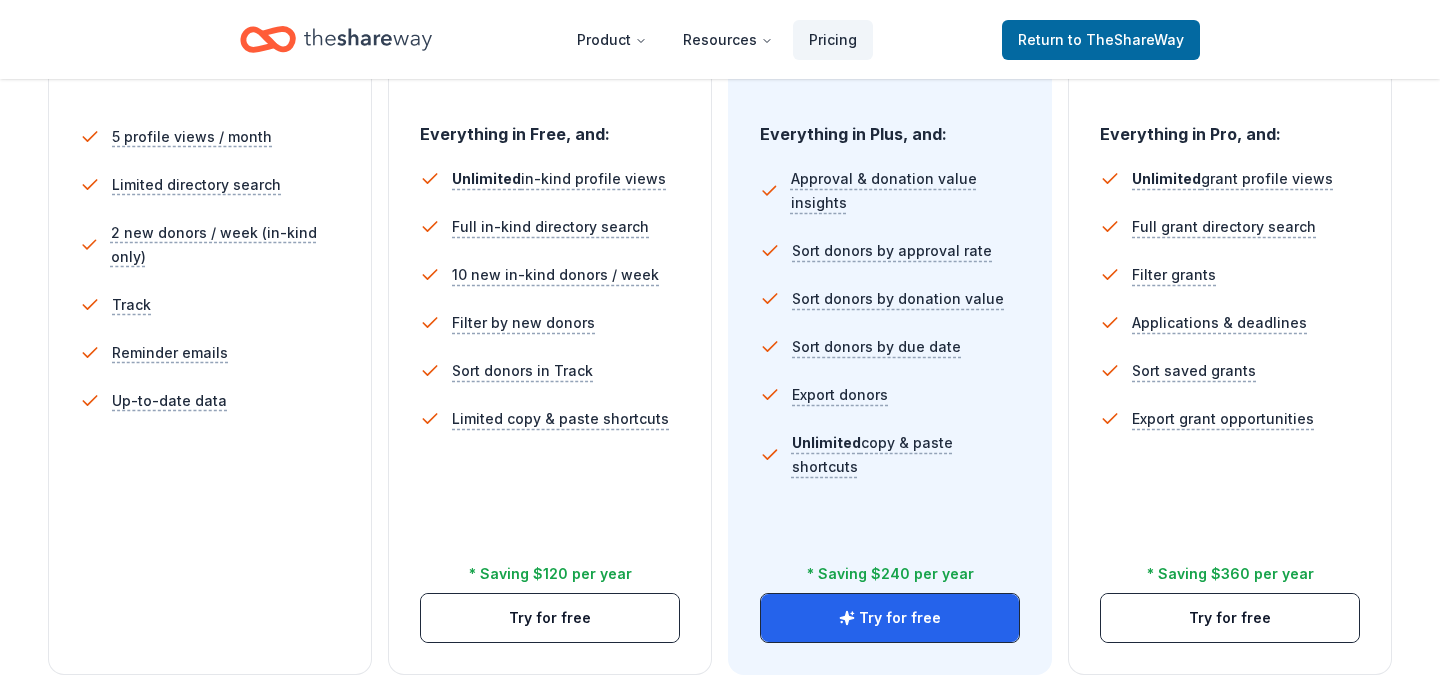 scroll, scrollTop: 583, scrollLeft: 0, axis: vertical 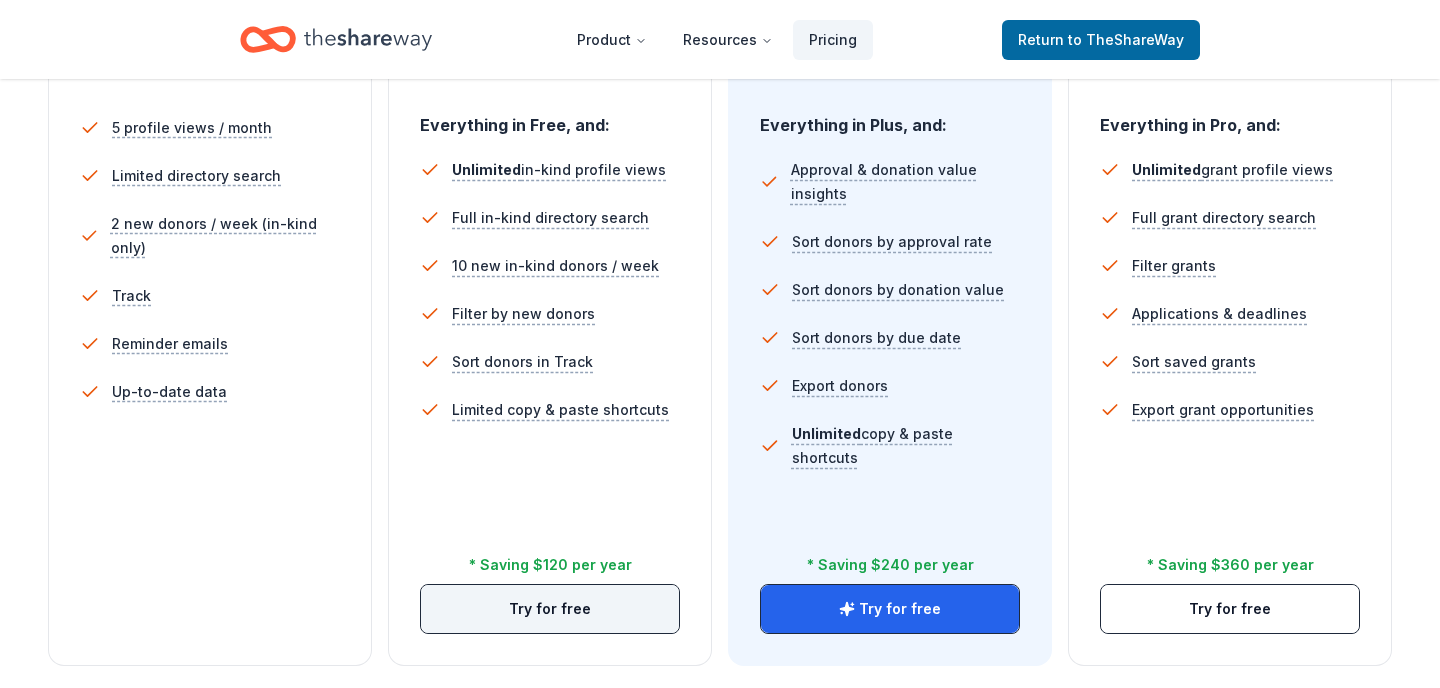 click on "Try for free" at bounding box center (550, 609) 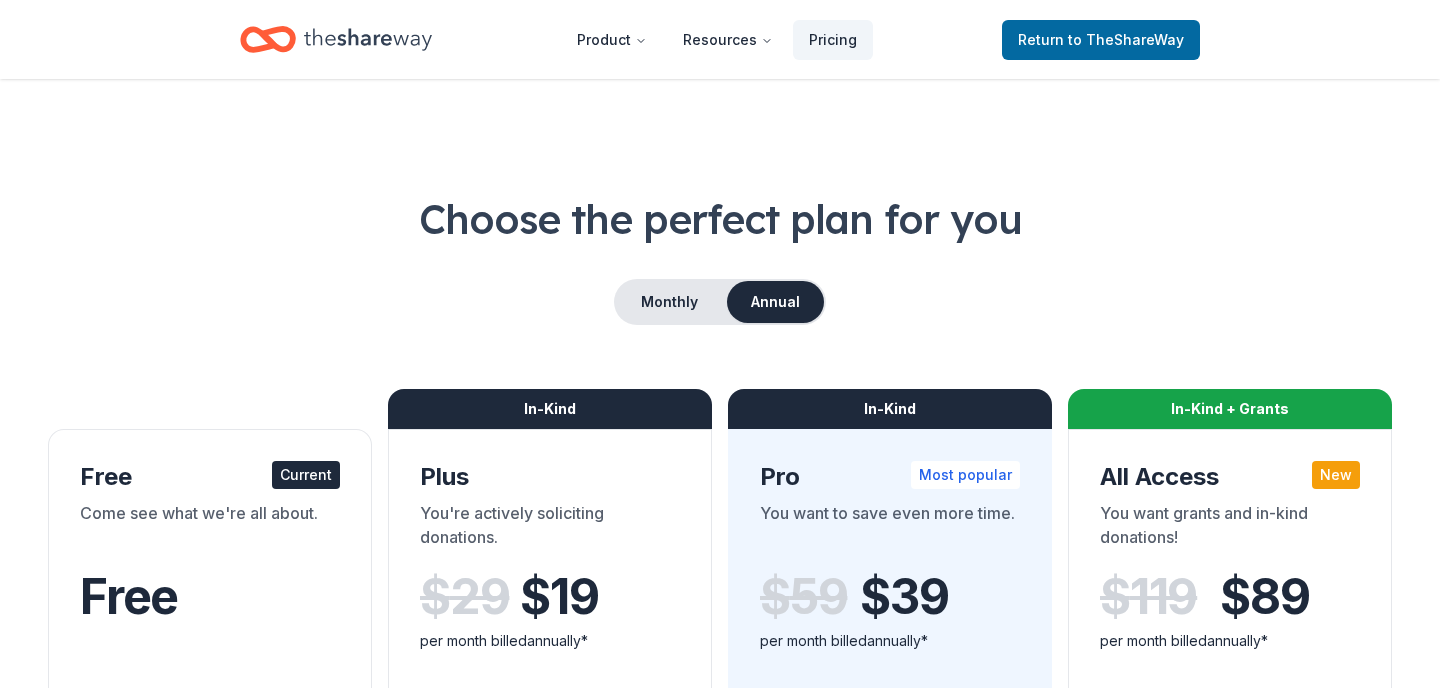 scroll, scrollTop: 0, scrollLeft: 0, axis: both 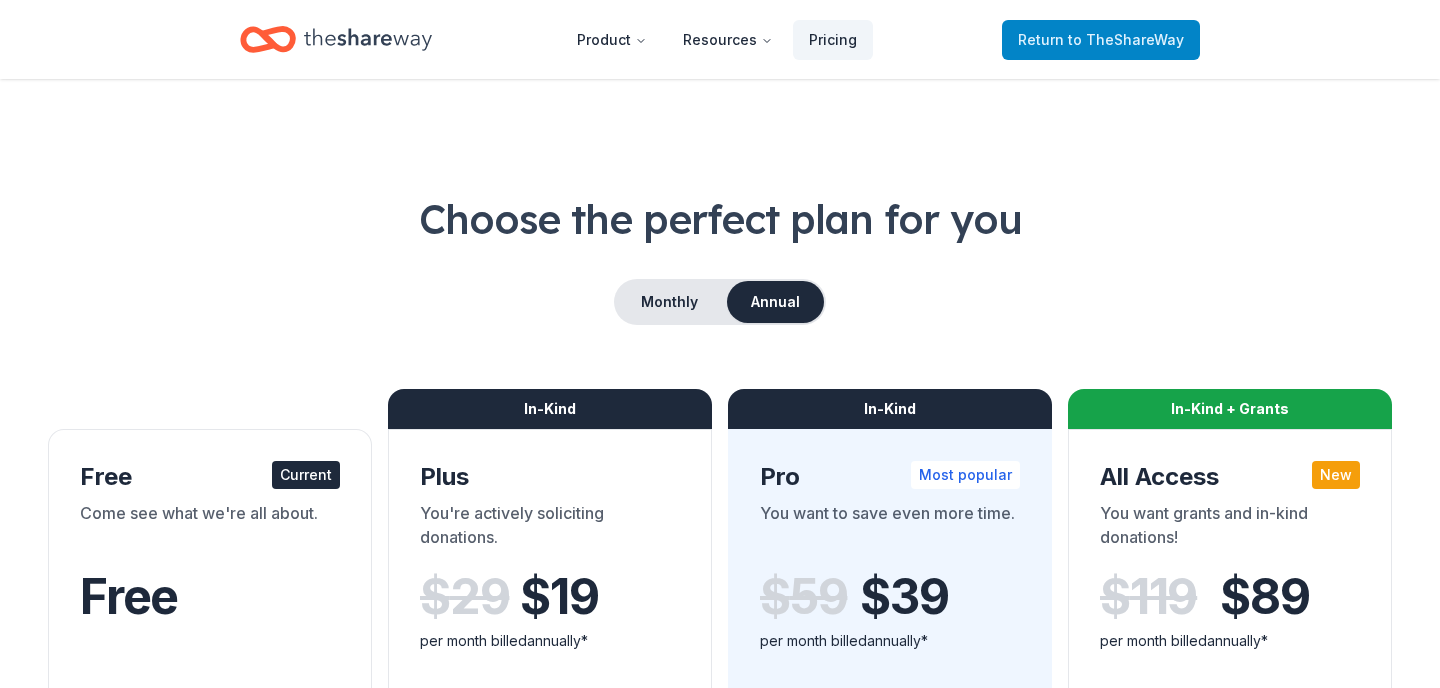 click on "Return to TheShareWay" at bounding box center (1101, 40) 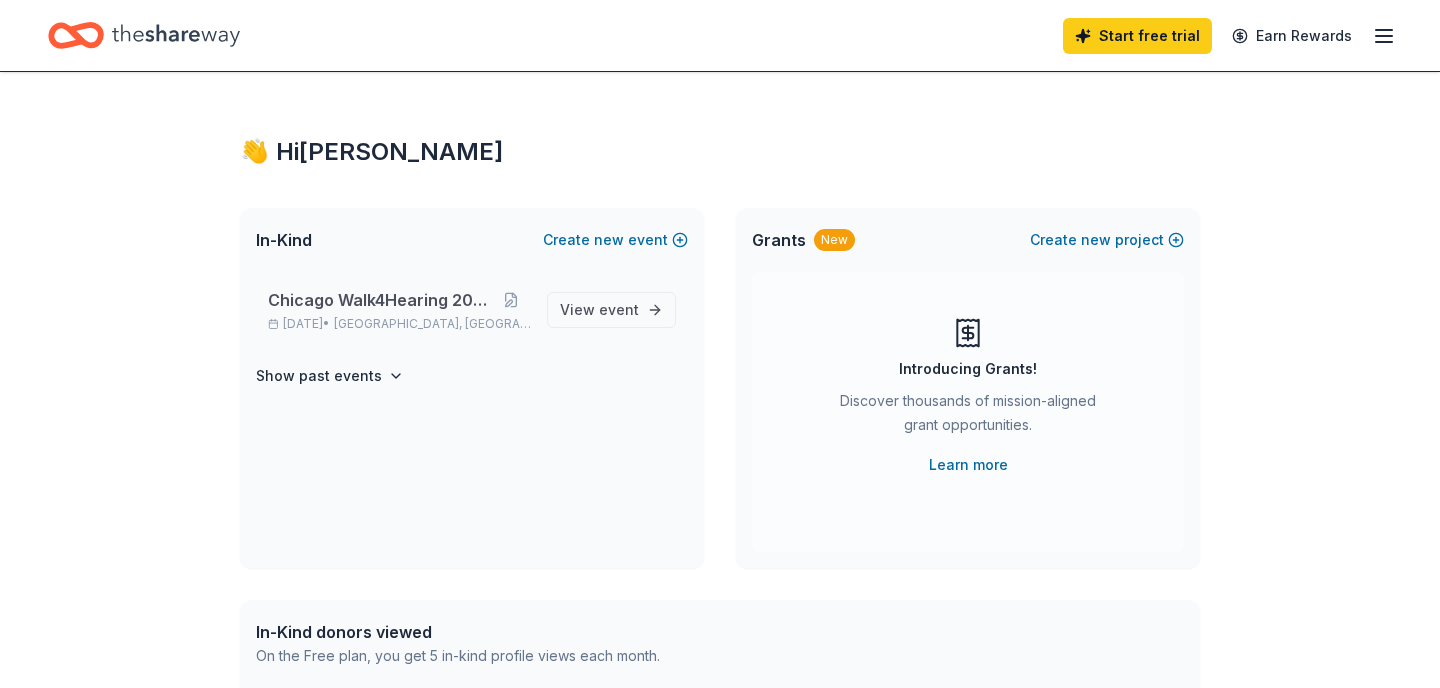 click on "Chicago Walk4Hearing 2025" at bounding box center (379, 300) 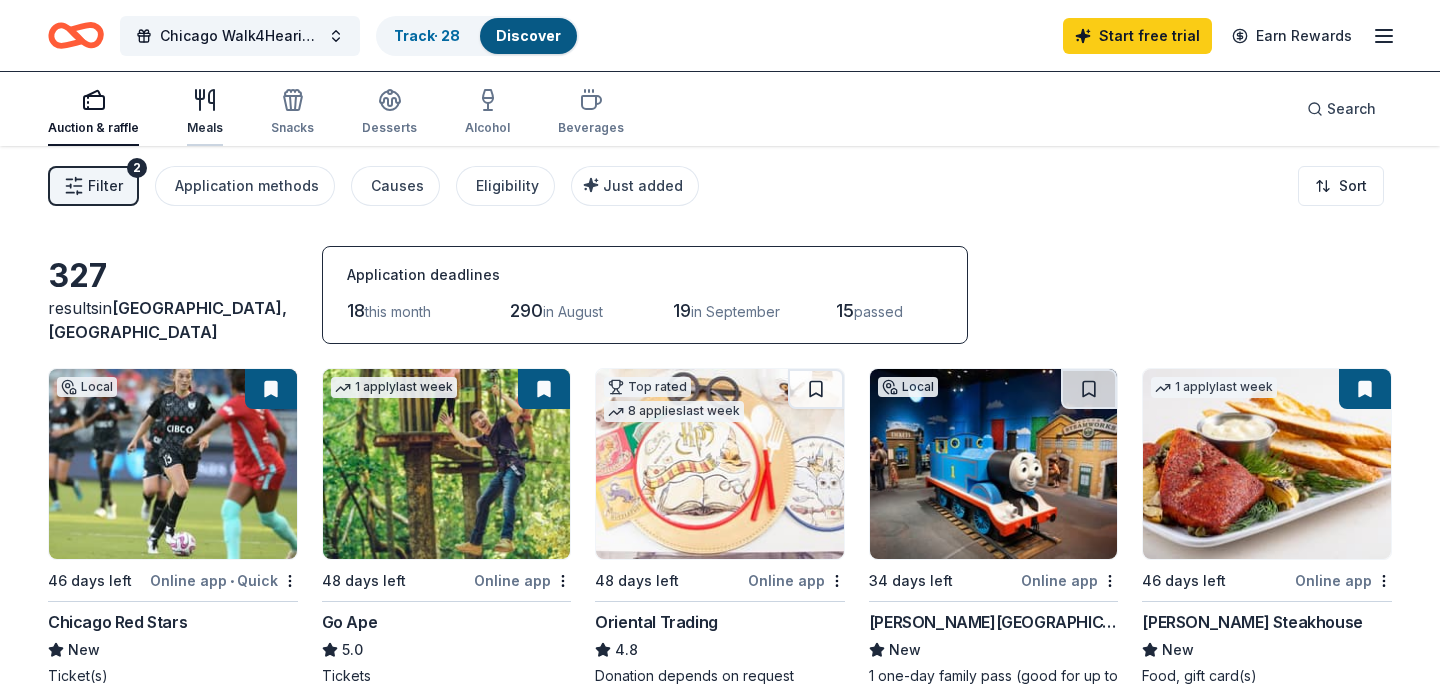 click 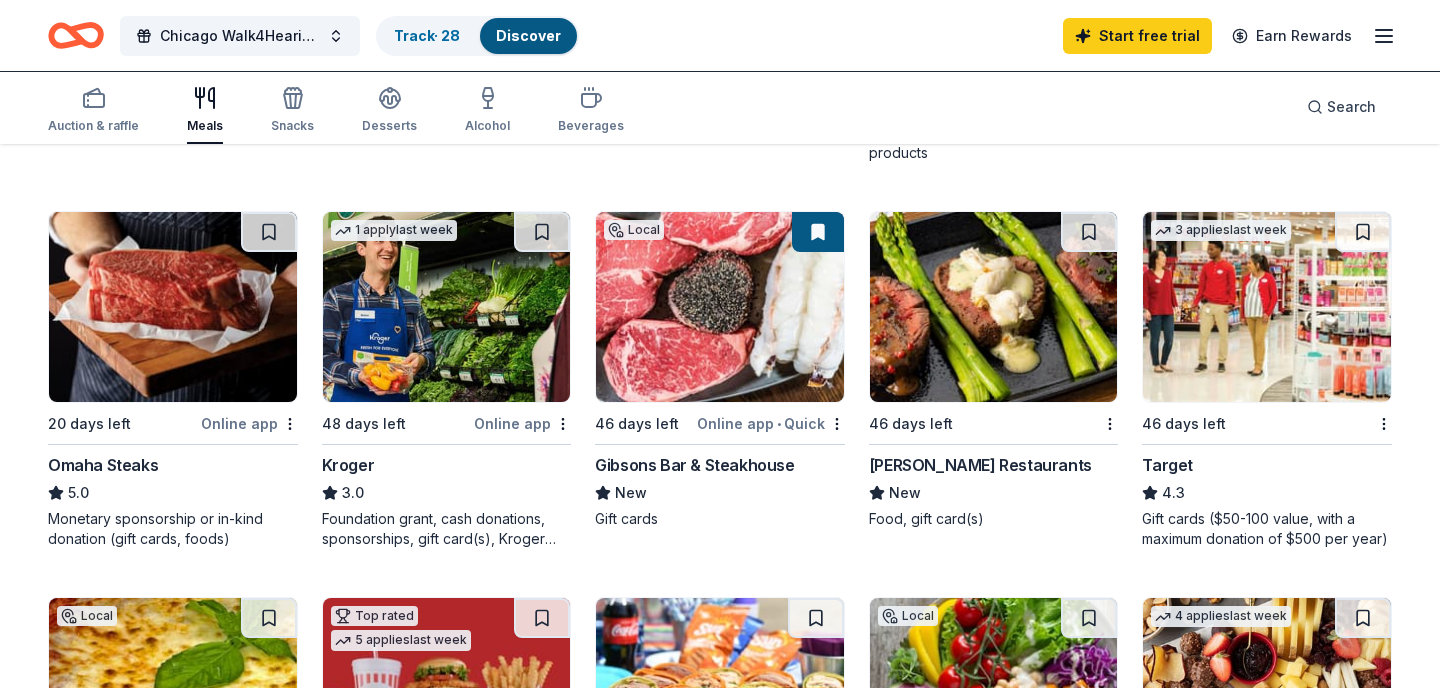 scroll, scrollTop: 938, scrollLeft: 0, axis: vertical 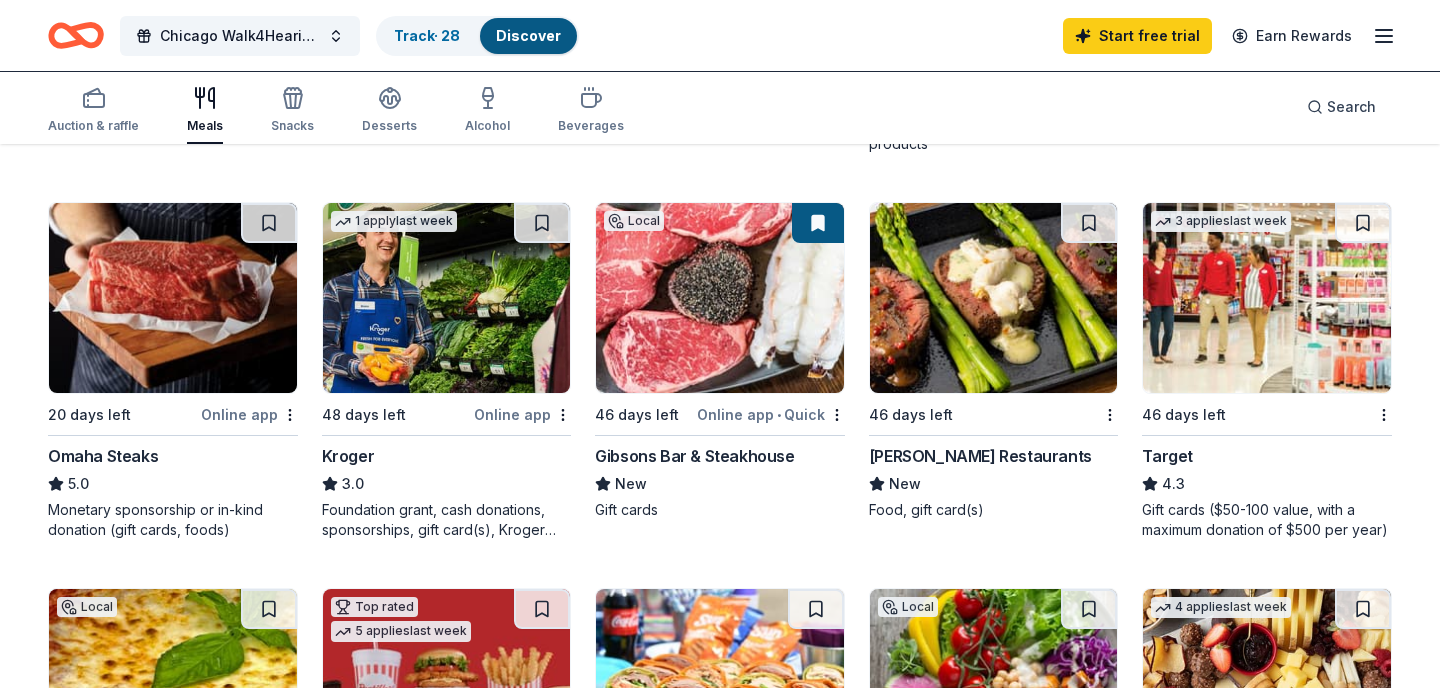 click at bounding box center [1267, 298] 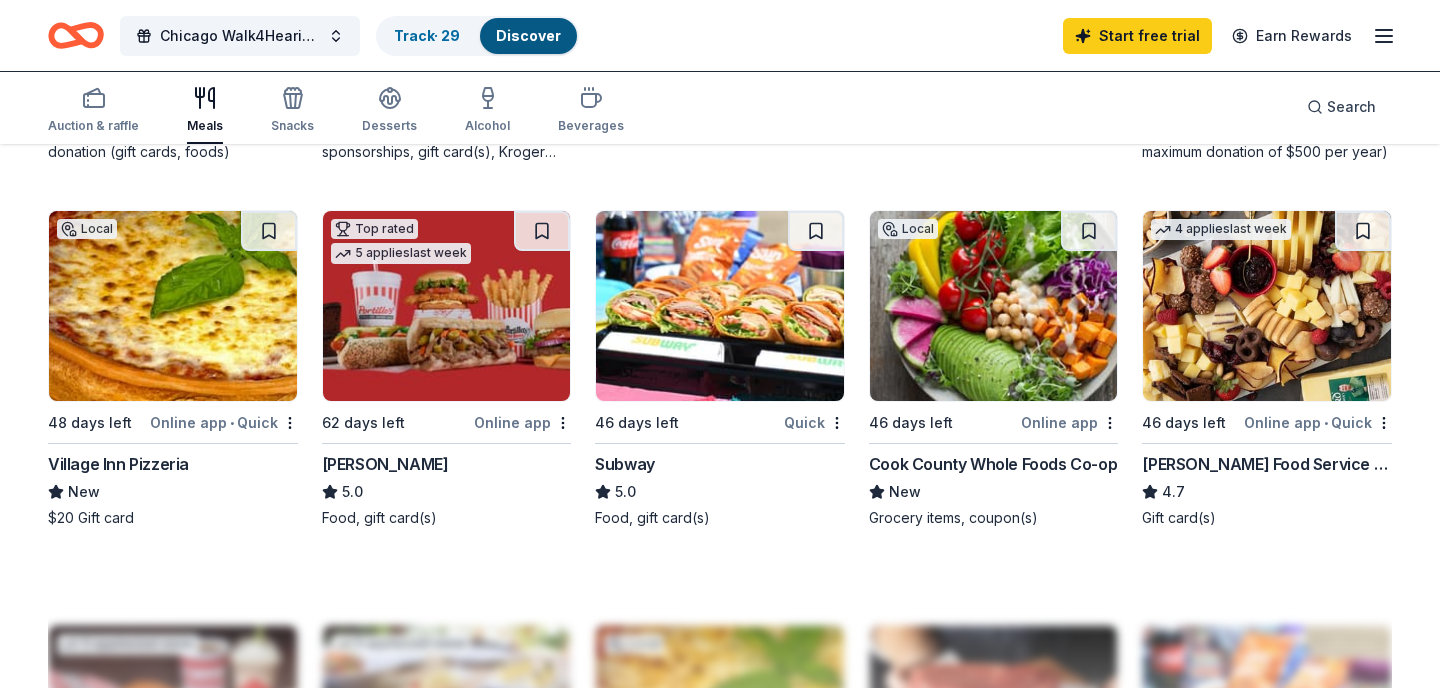scroll, scrollTop: 1317, scrollLeft: 0, axis: vertical 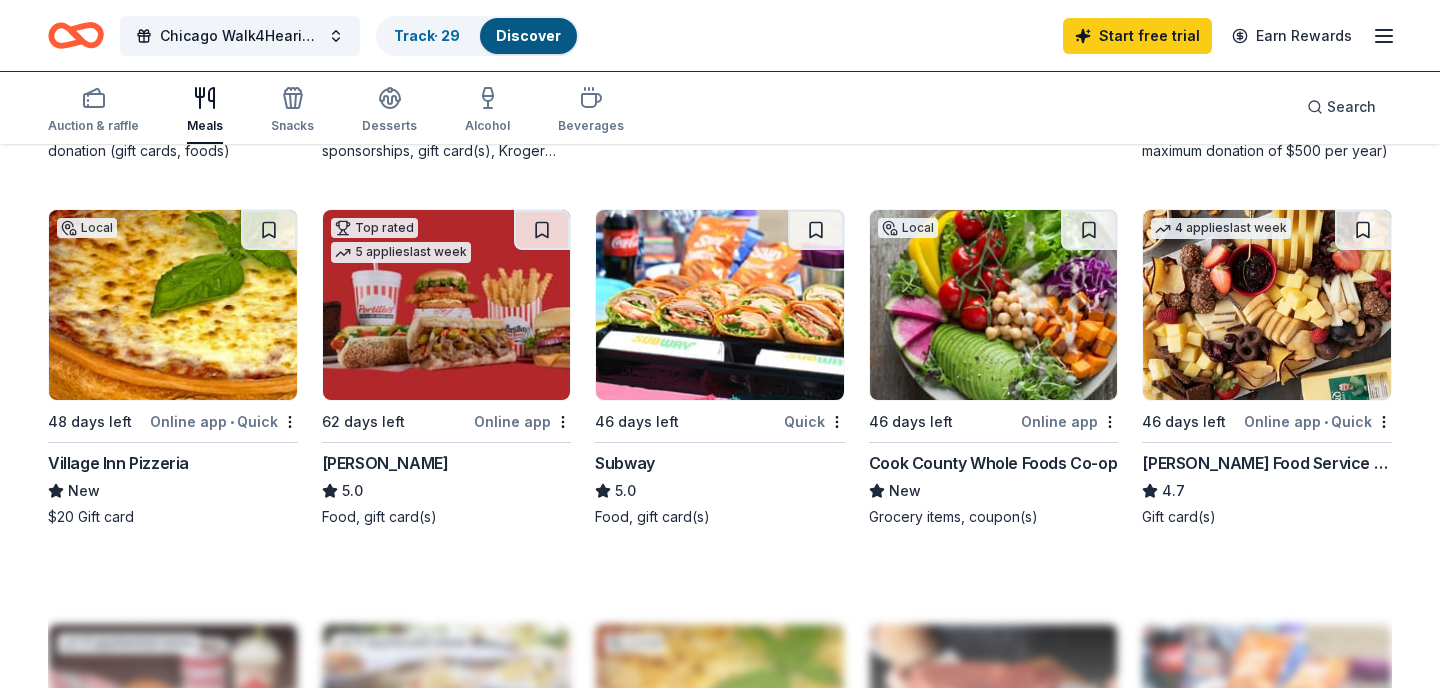click at bounding box center (447, 305) 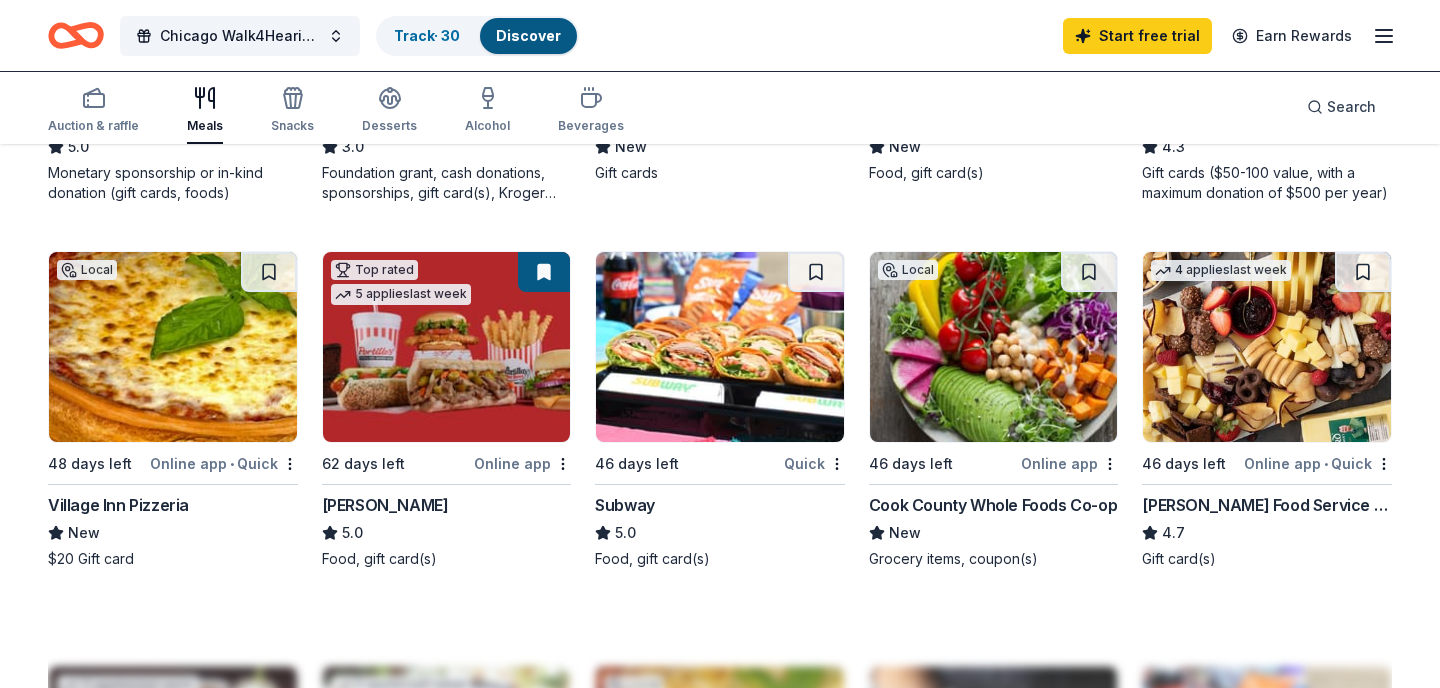 scroll, scrollTop: 1268, scrollLeft: 0, axis: vertical 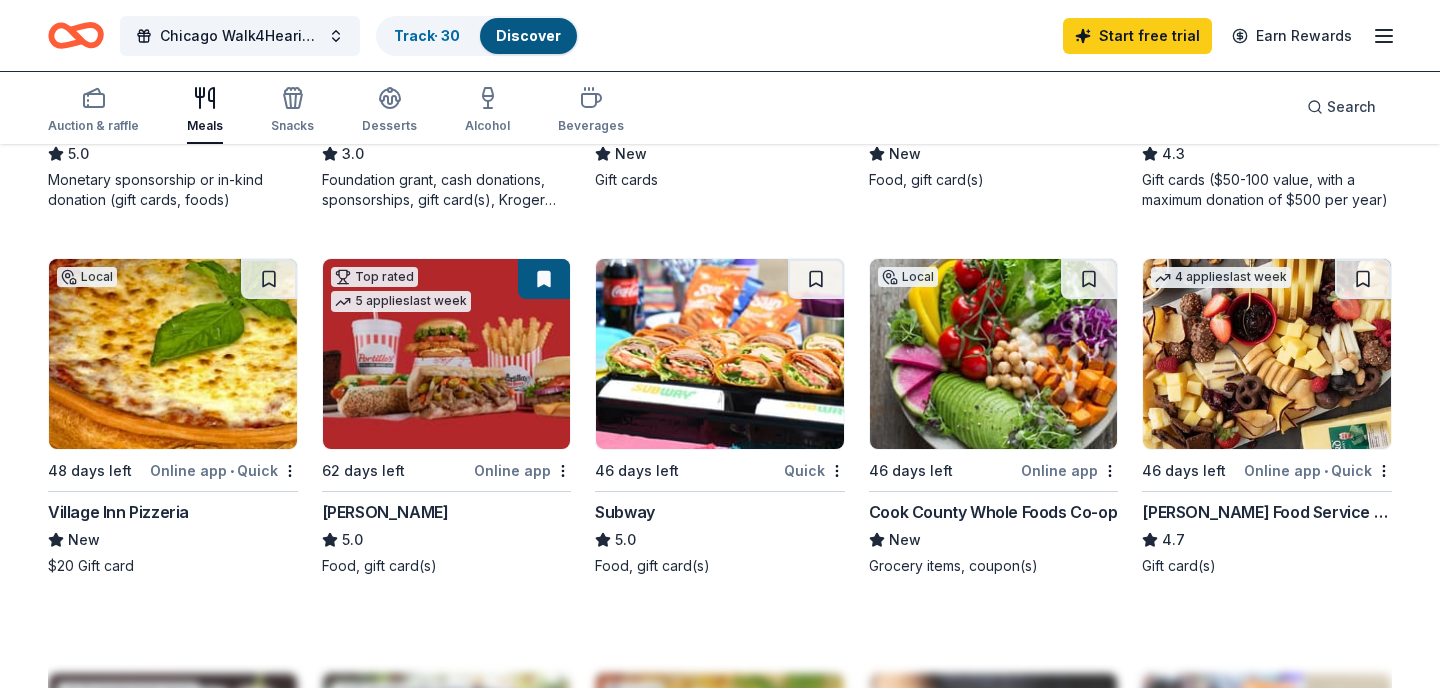 click at bounding box center [720, 354] 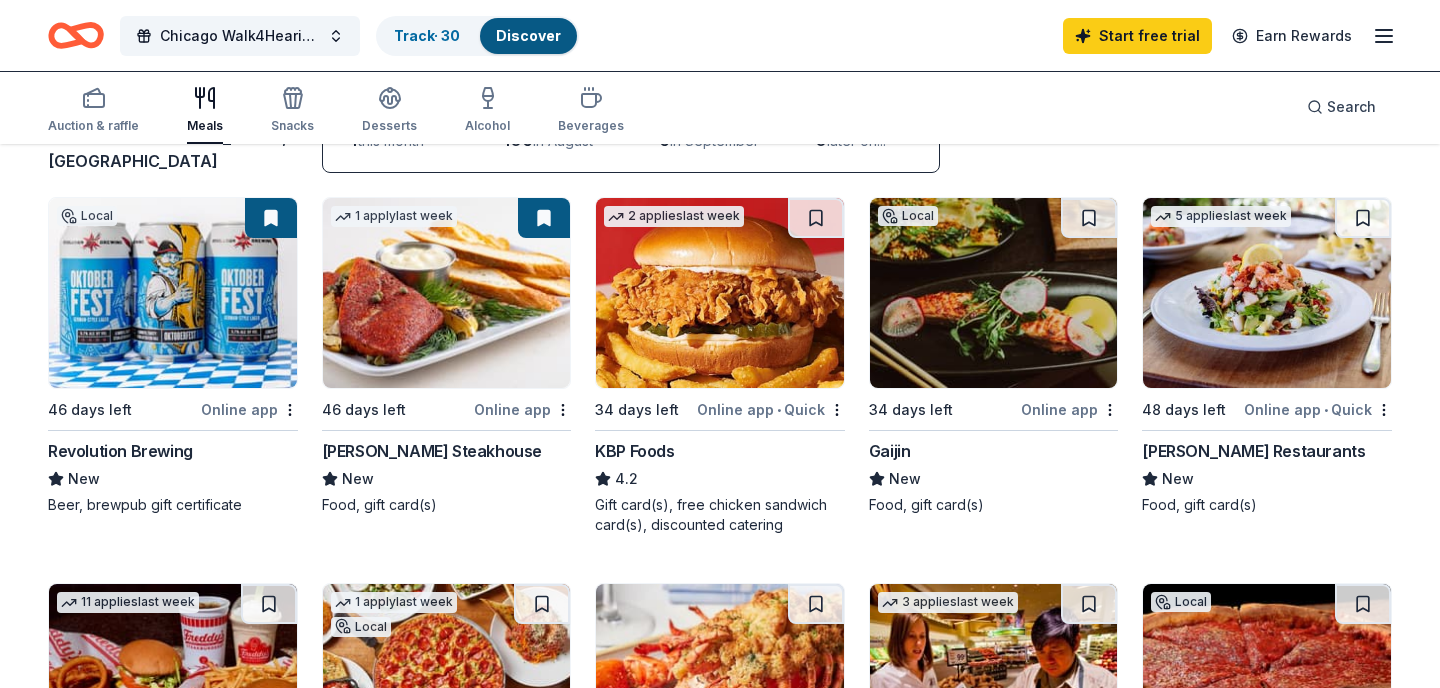 scroll, scrollTop: 170, scrollLeft: 0, axis: vertical 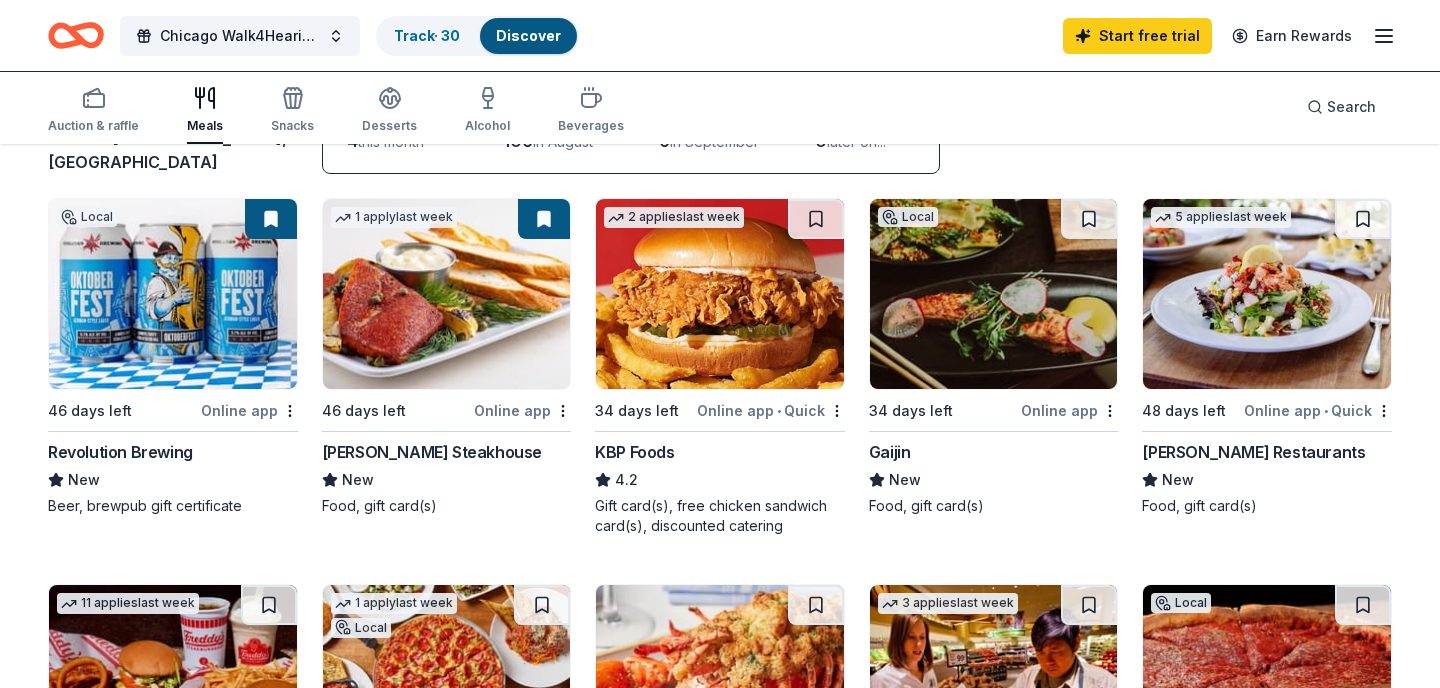 click at bounding box center [1267, 294] 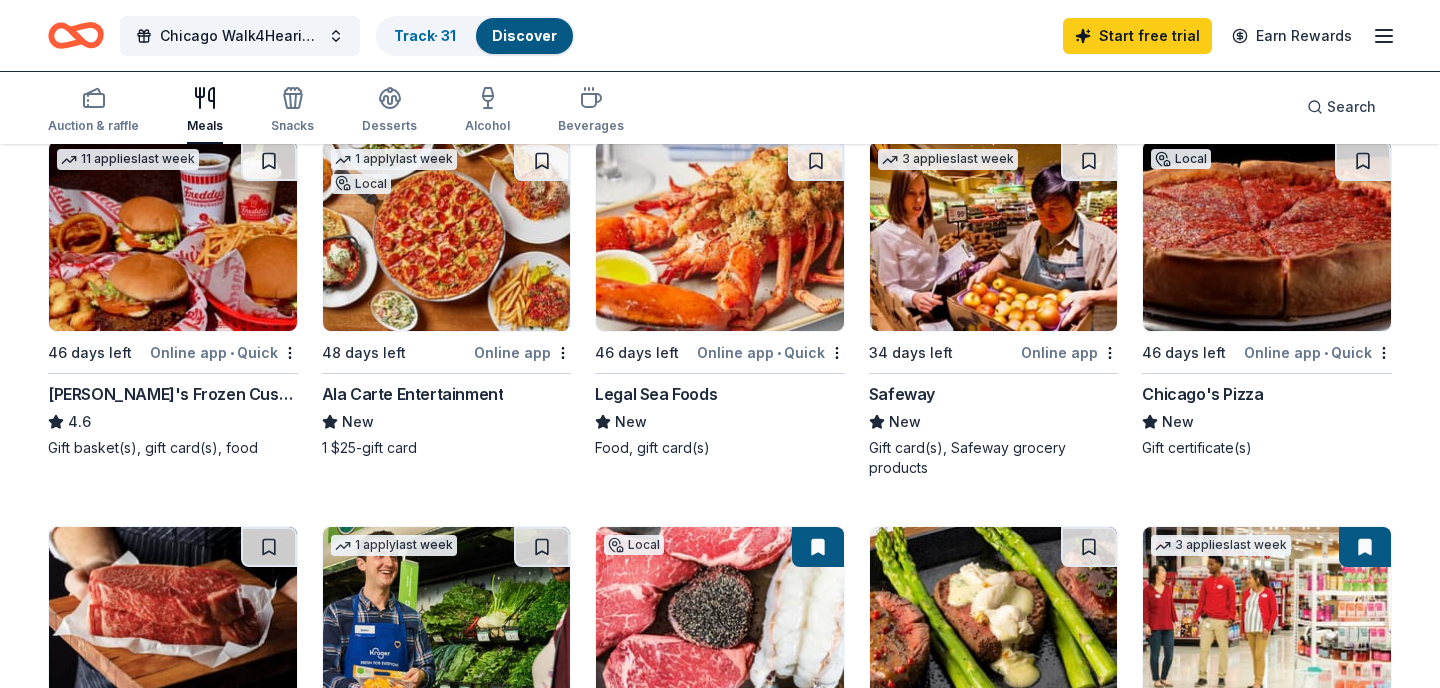 scroll, scrollTop: 515, scrollLeft: 0, axis: vertical 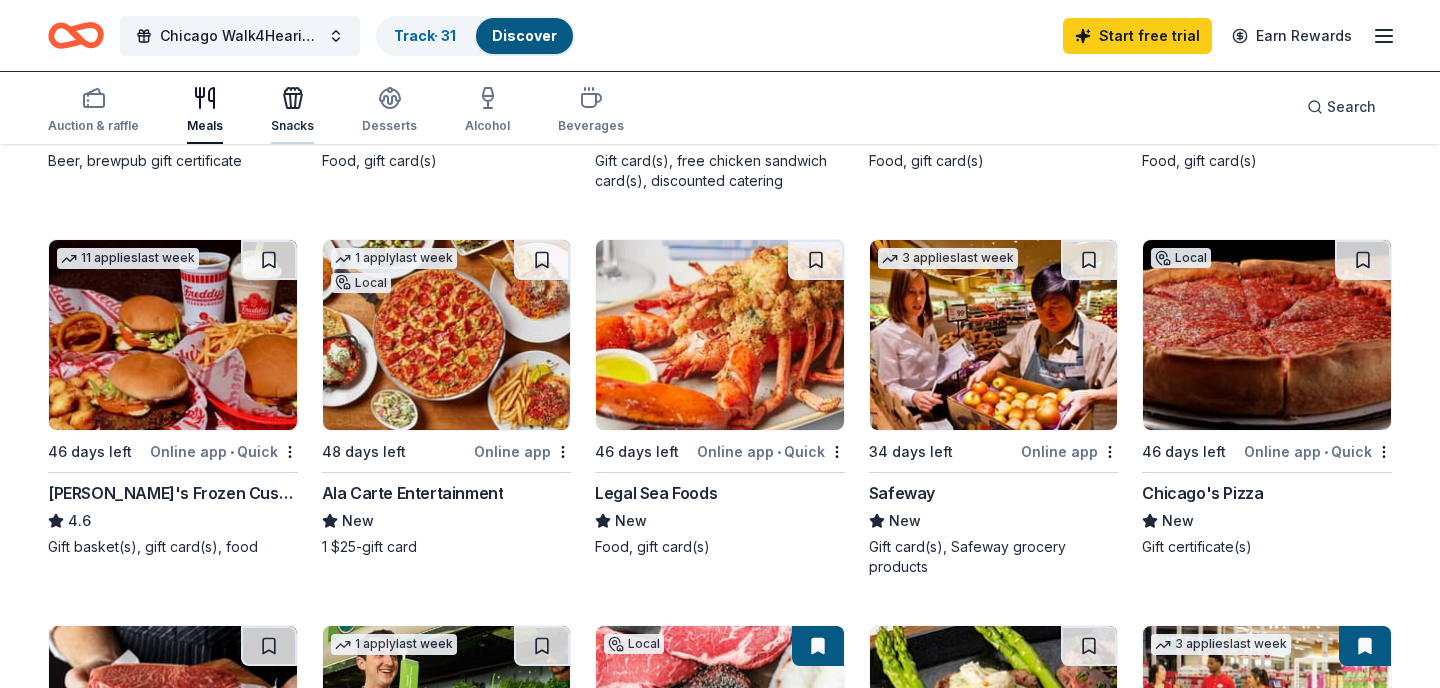click on "Snacks" at bounding box center [292, 110] 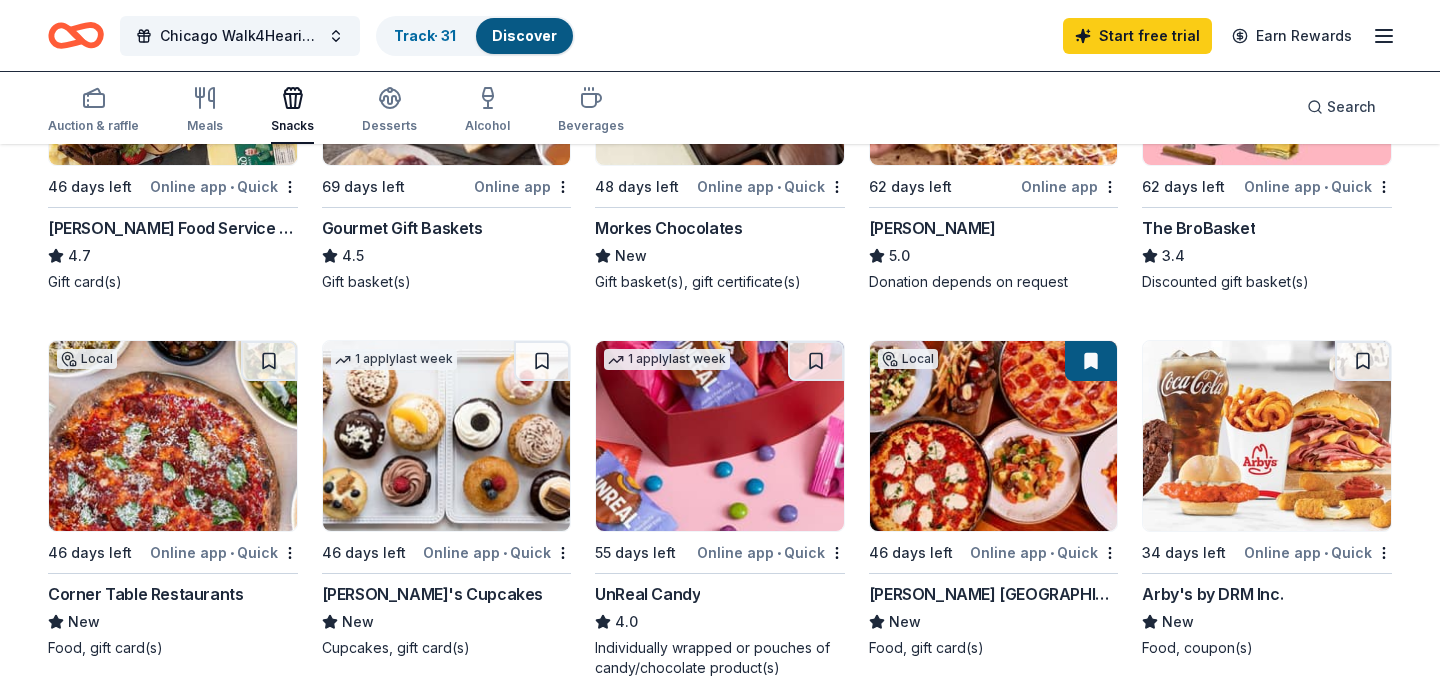 scroll, scrollTop: 1171, scrollLeft: 0, axis: vertical 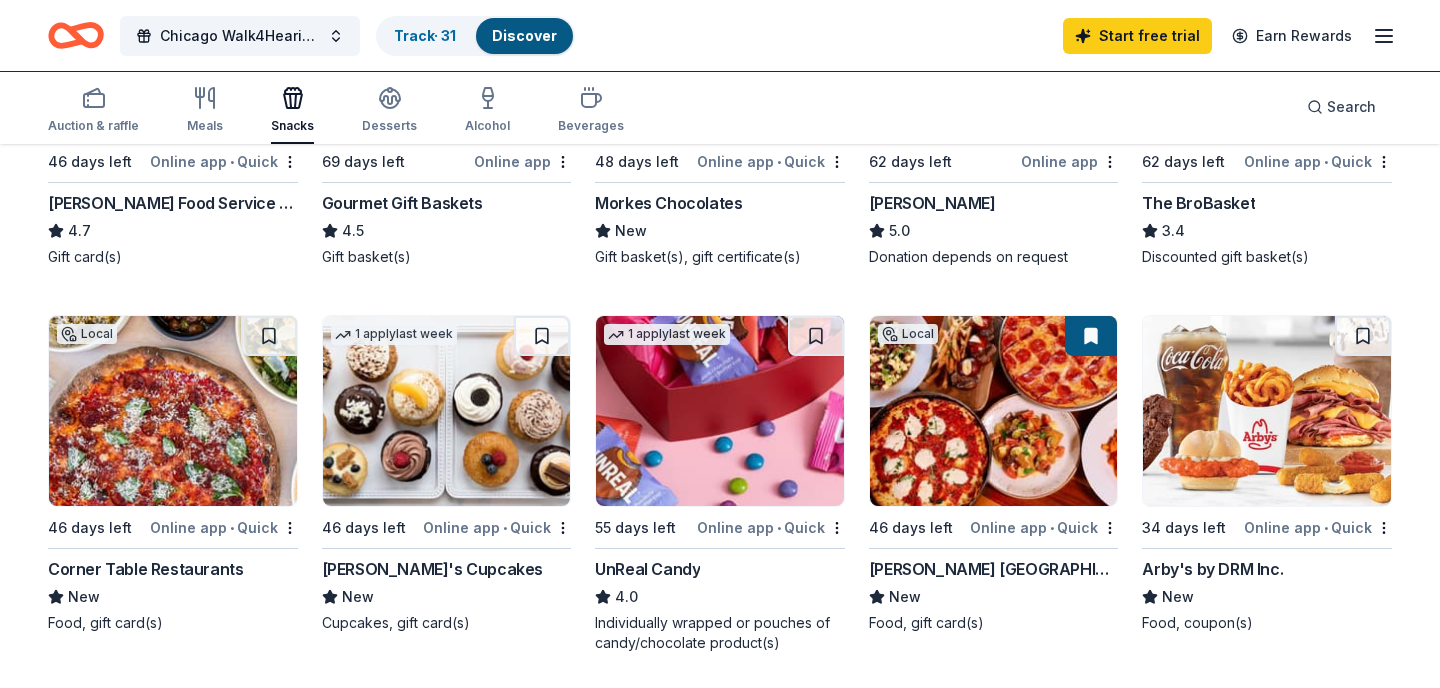 click at bounding box center [1267, 411] 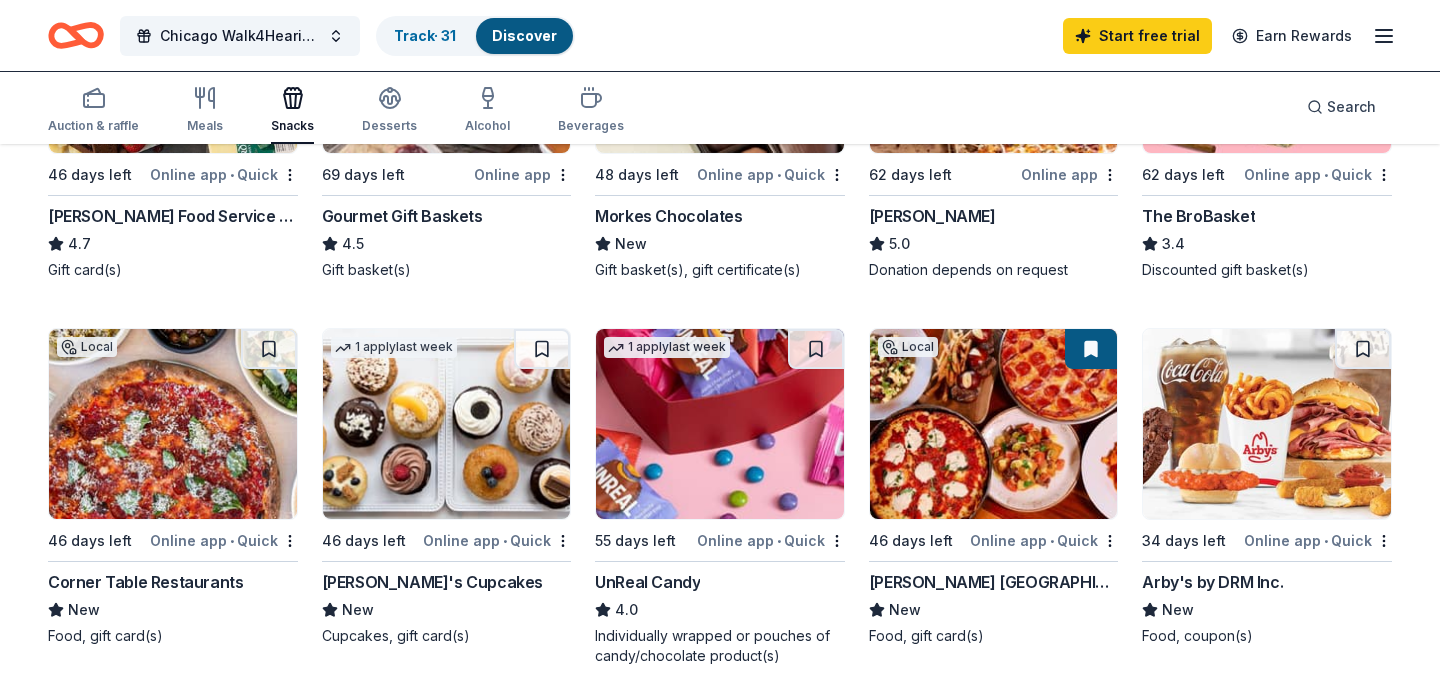 scroll, scrollTop: 853, scrollLeft: 0, axis: vertical 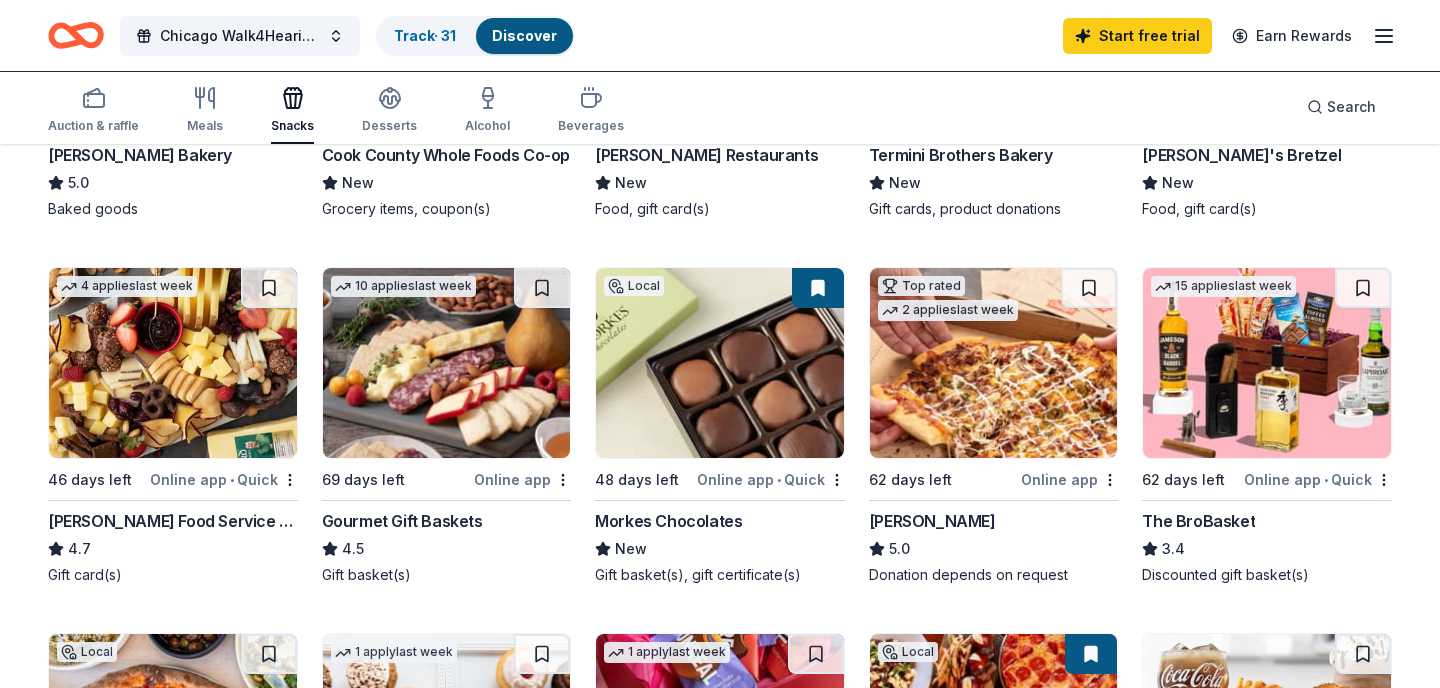 click at bounding box center (1267, 363) 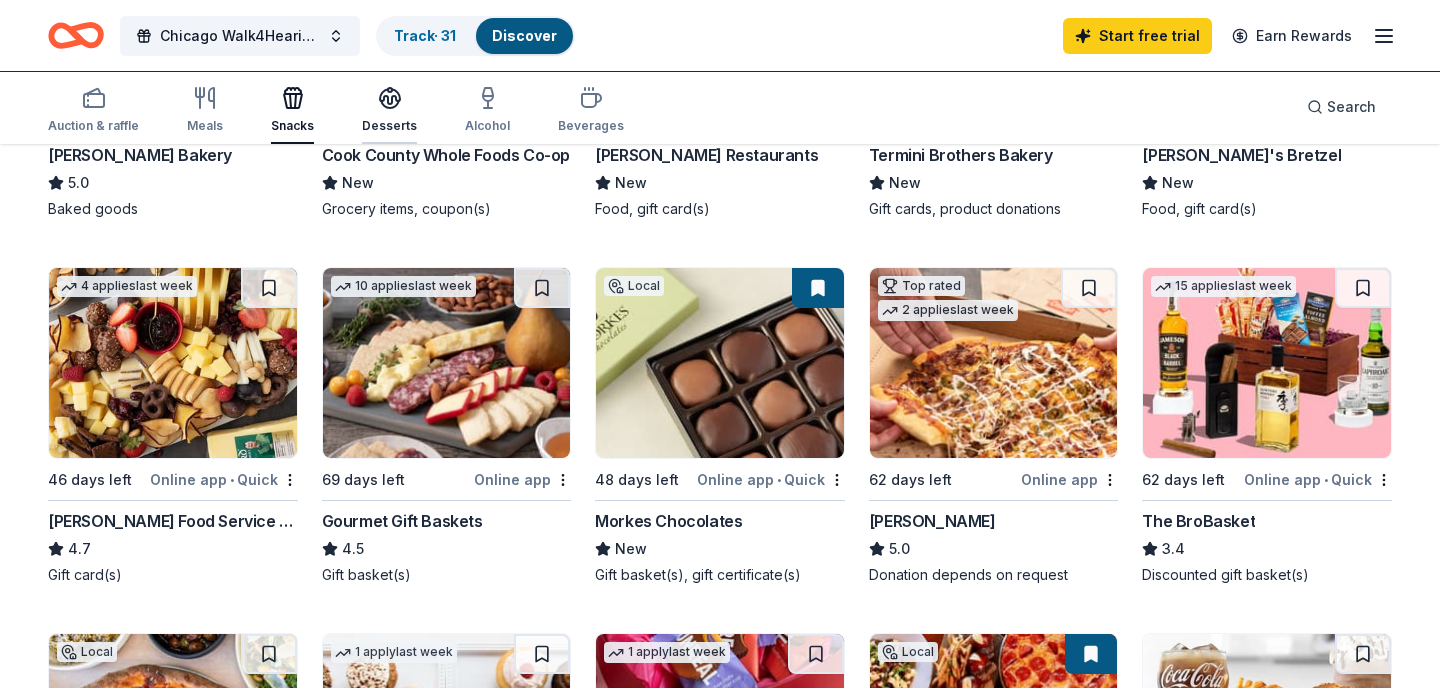 click on "Desserts" at bounding box center (389, 126) 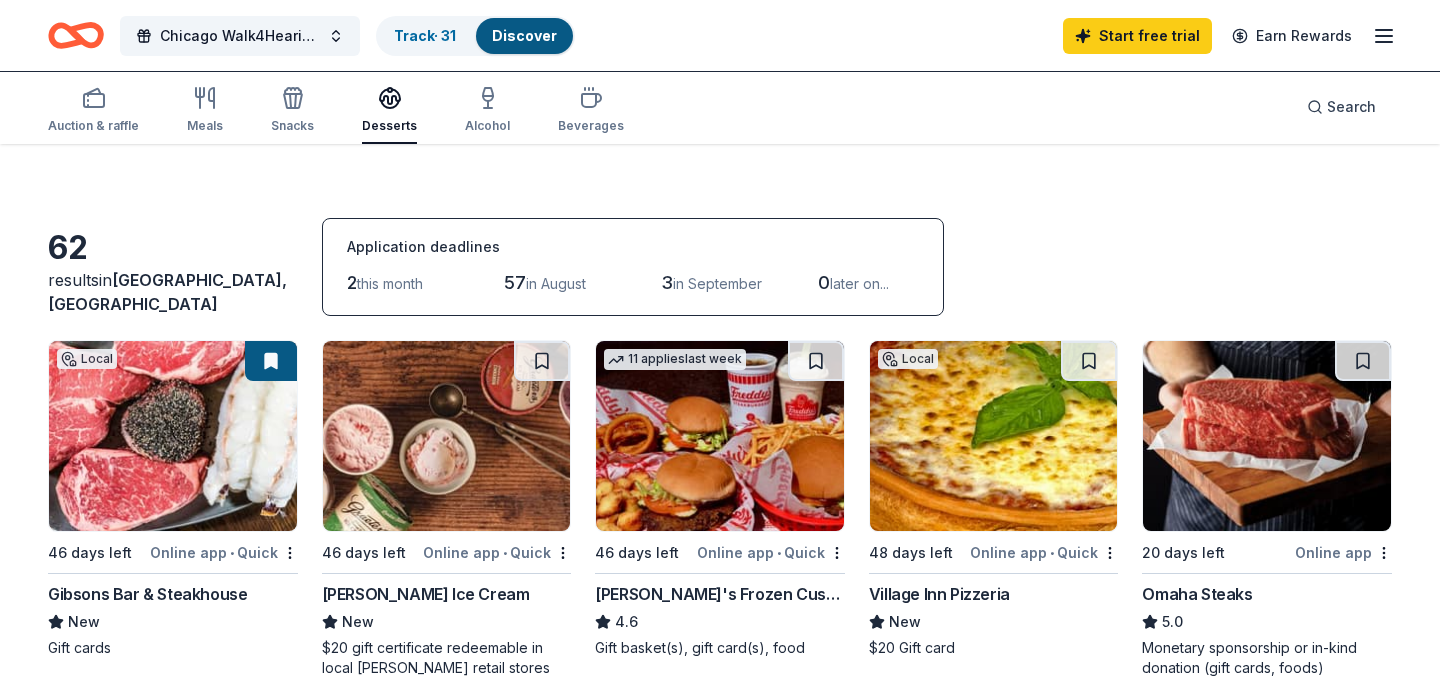 scroll, scrollTop: 0, scrollLeft: 0, axis: both 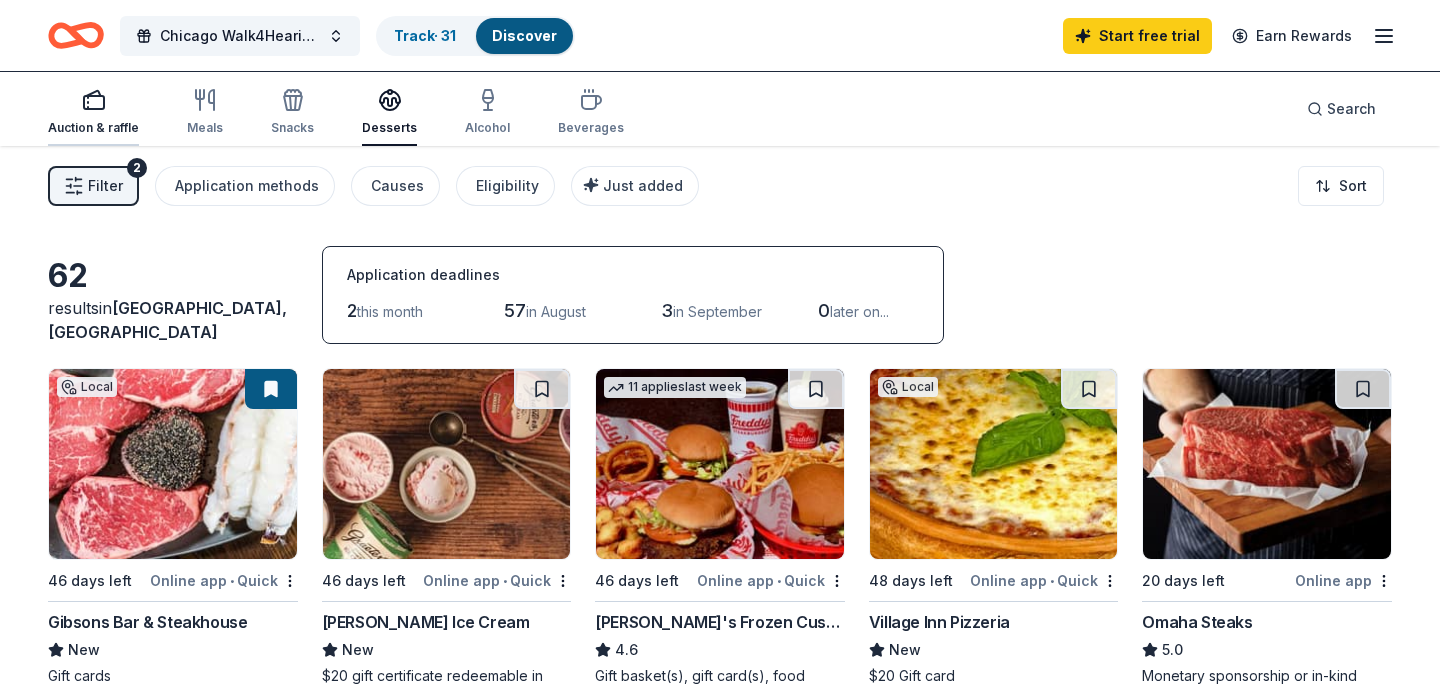 click on "Auction & raffle" at bounding box center [93, 128] 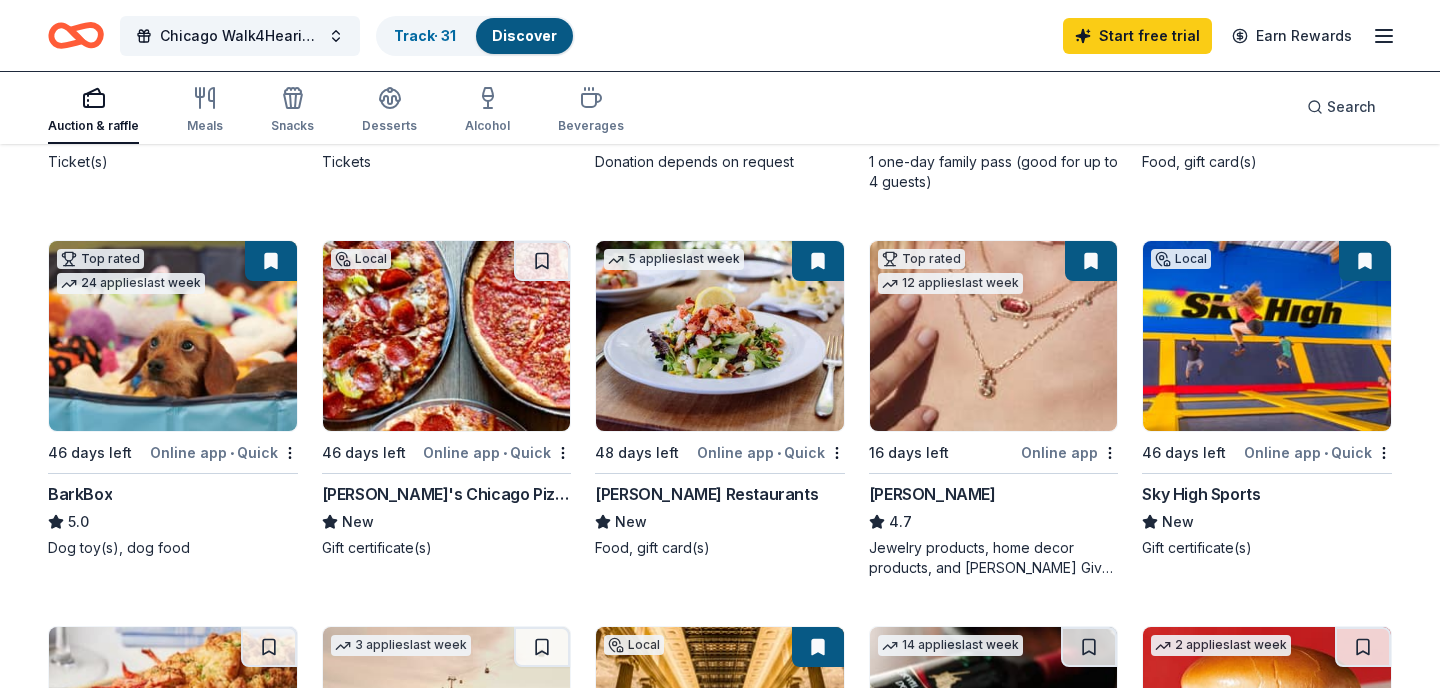 scroll, scrollTop: 515, scrollLeft: 0, axis: vertical 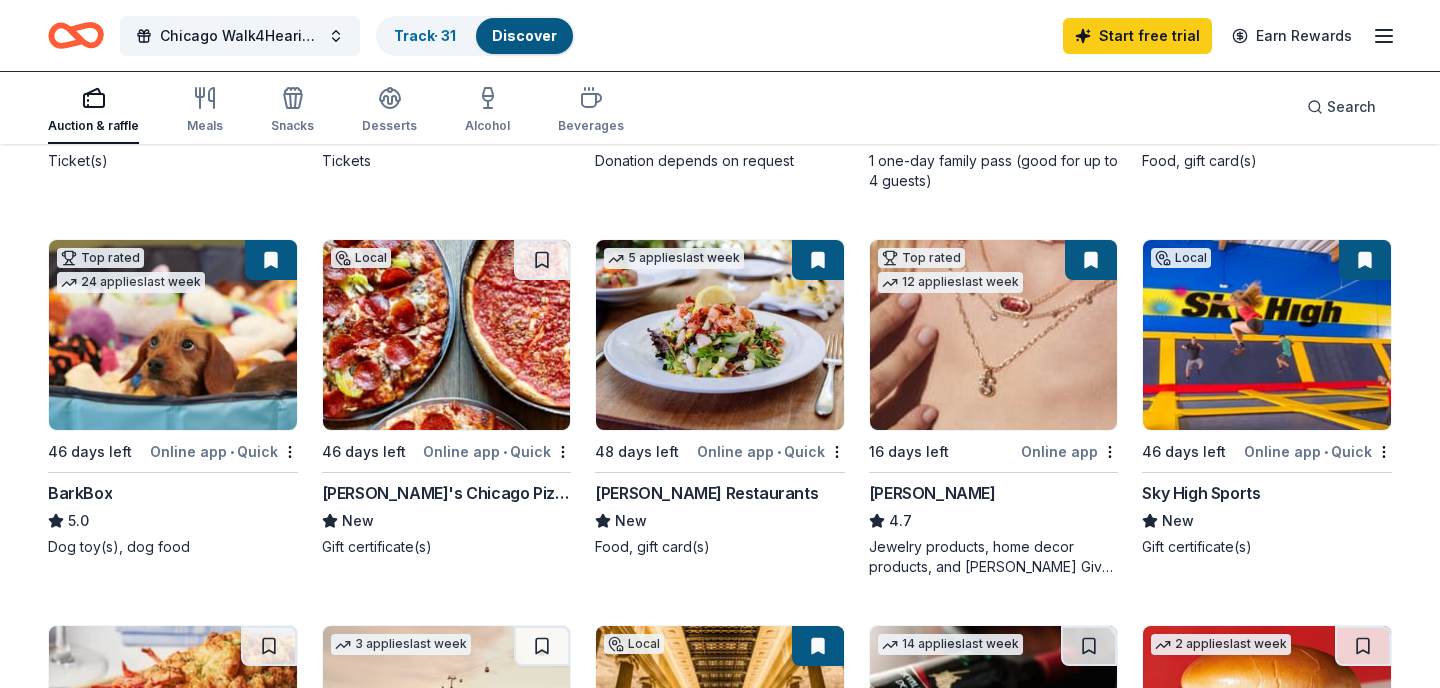 click at bounding box center (447, 335) 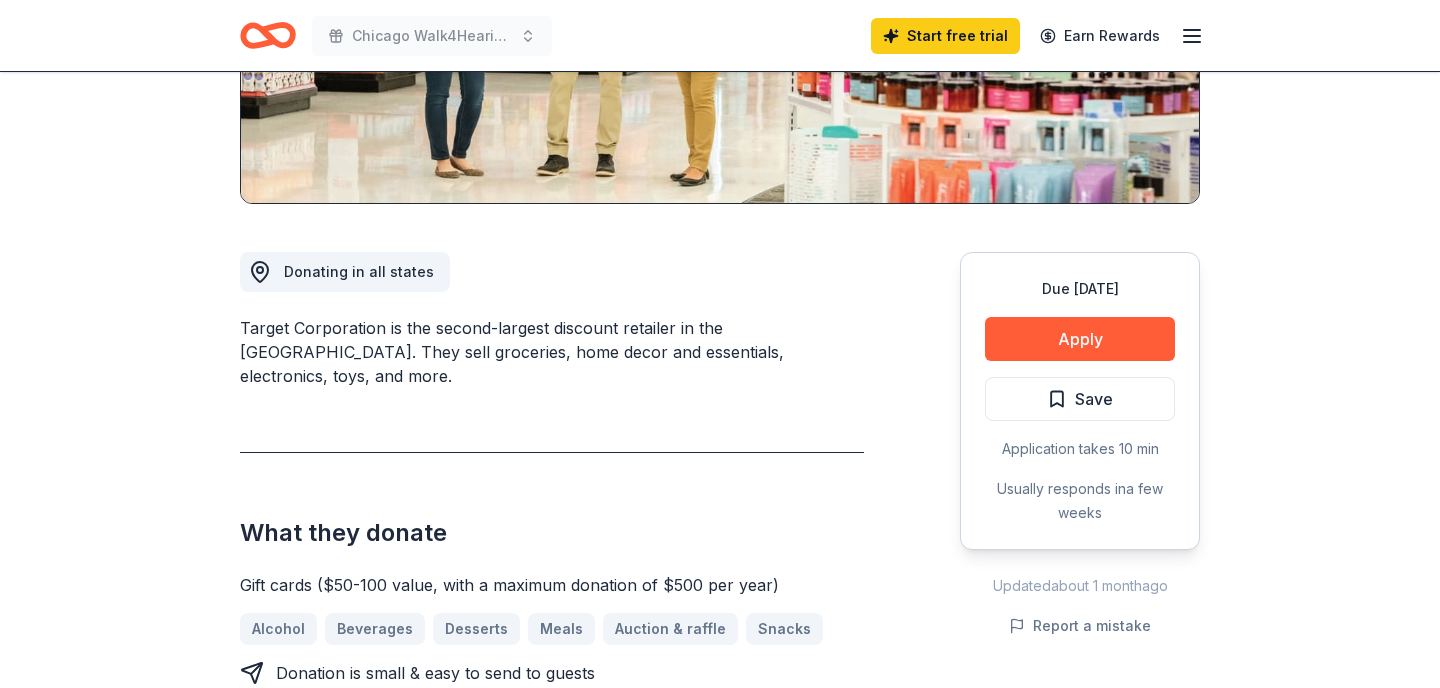 scroll, scrollTop: 634, scrollLeft: 0, axis: vertical 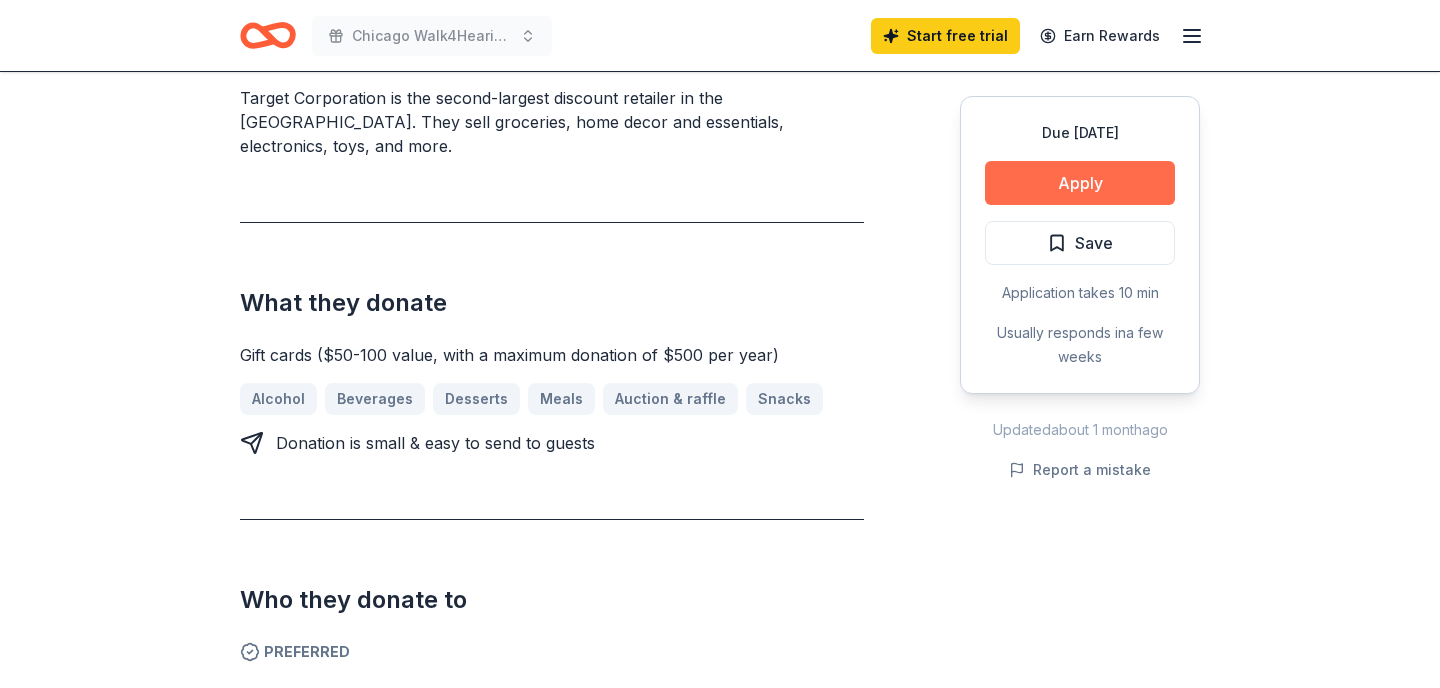 click on "Apply" at bounding box center (1080, 183) 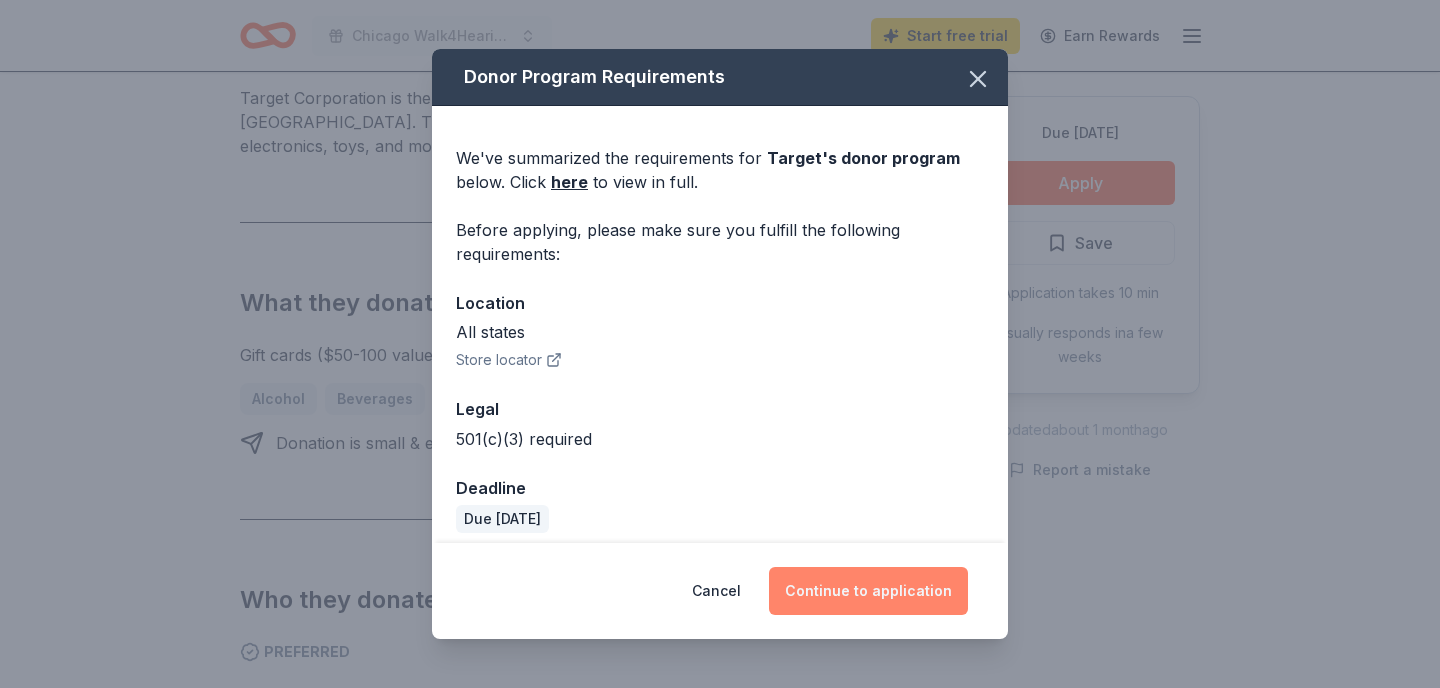 click on "Continue to application" at bounding box center (868, 591) 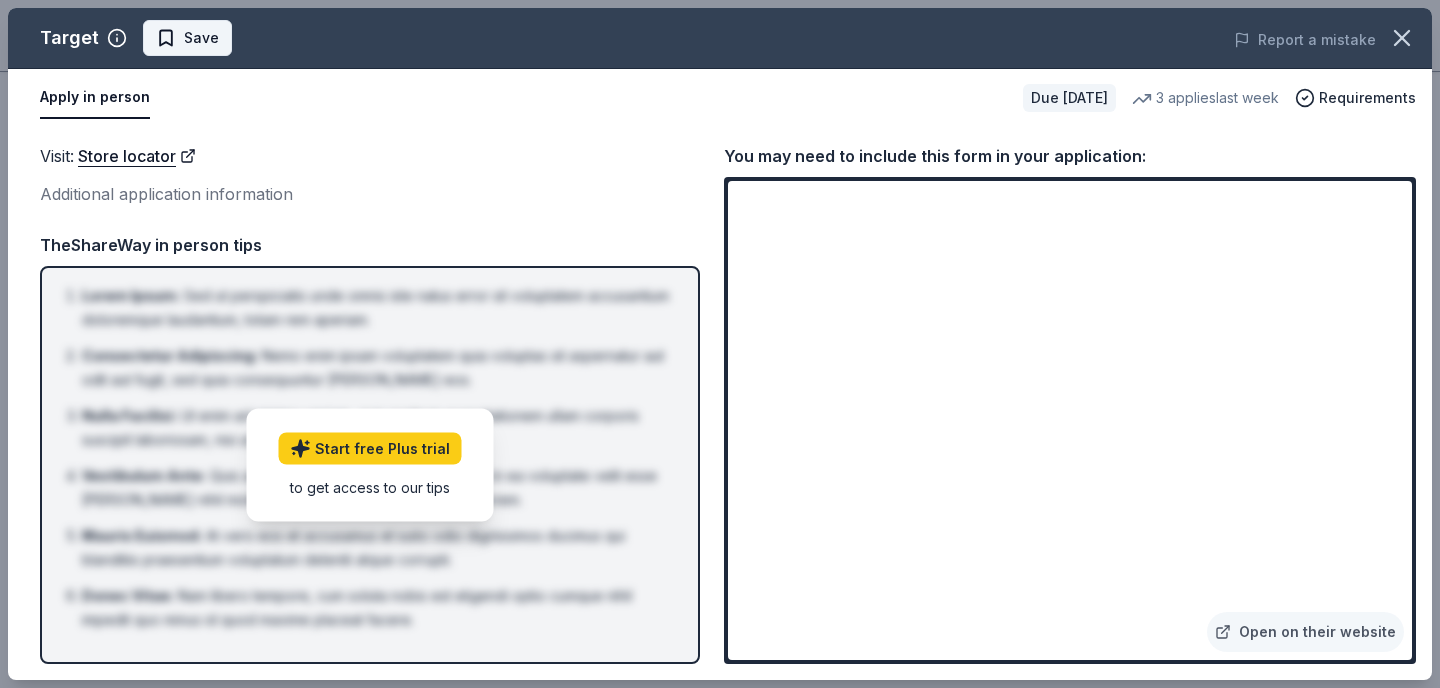 click on "Save" at bounding box center (187, 38) 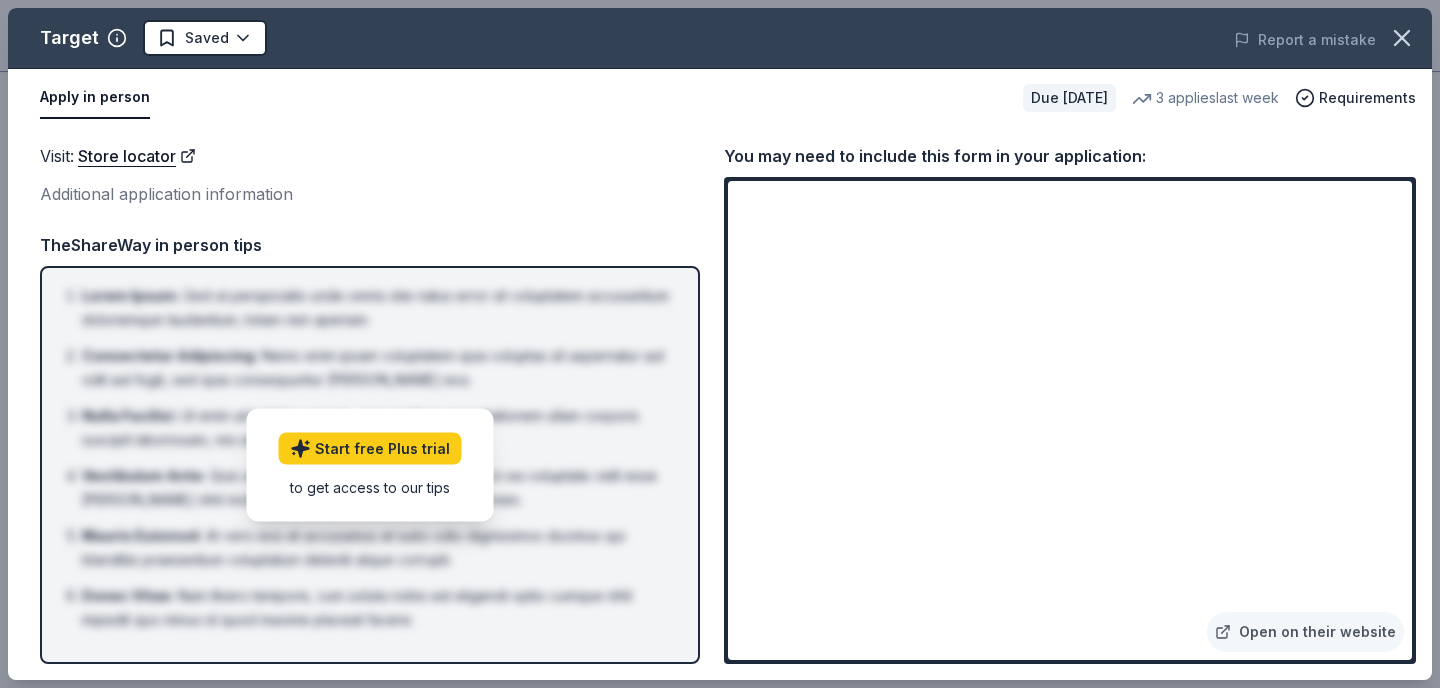 click on "Donec Vitae :   Nam libero tempore, cum soluta nobis est eligendi optio cumque nihil impedit quo minus id quod maxime placeat facere." at bounding box center [376, 608] 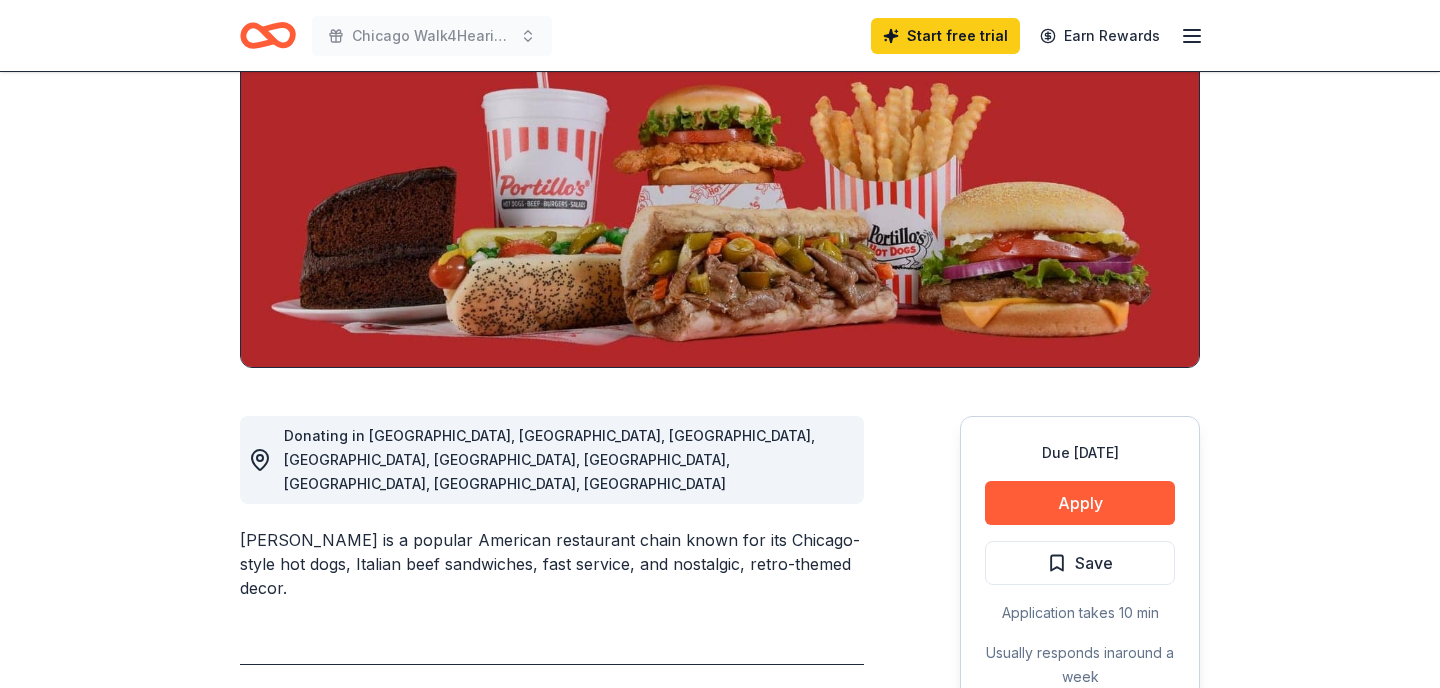scroll, scrollTop: 241, scrollLeft: 0, axis: vertical 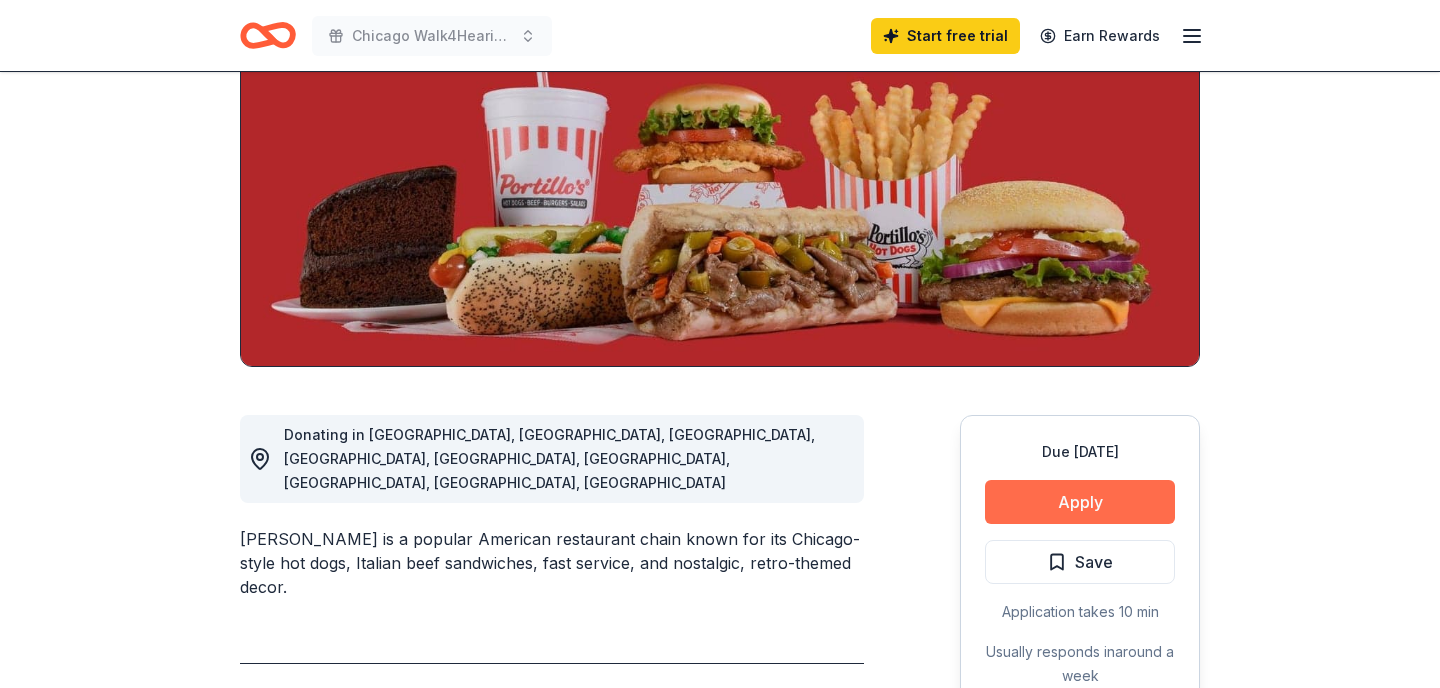 click on "Apply" at bounding box center (1080, 502) 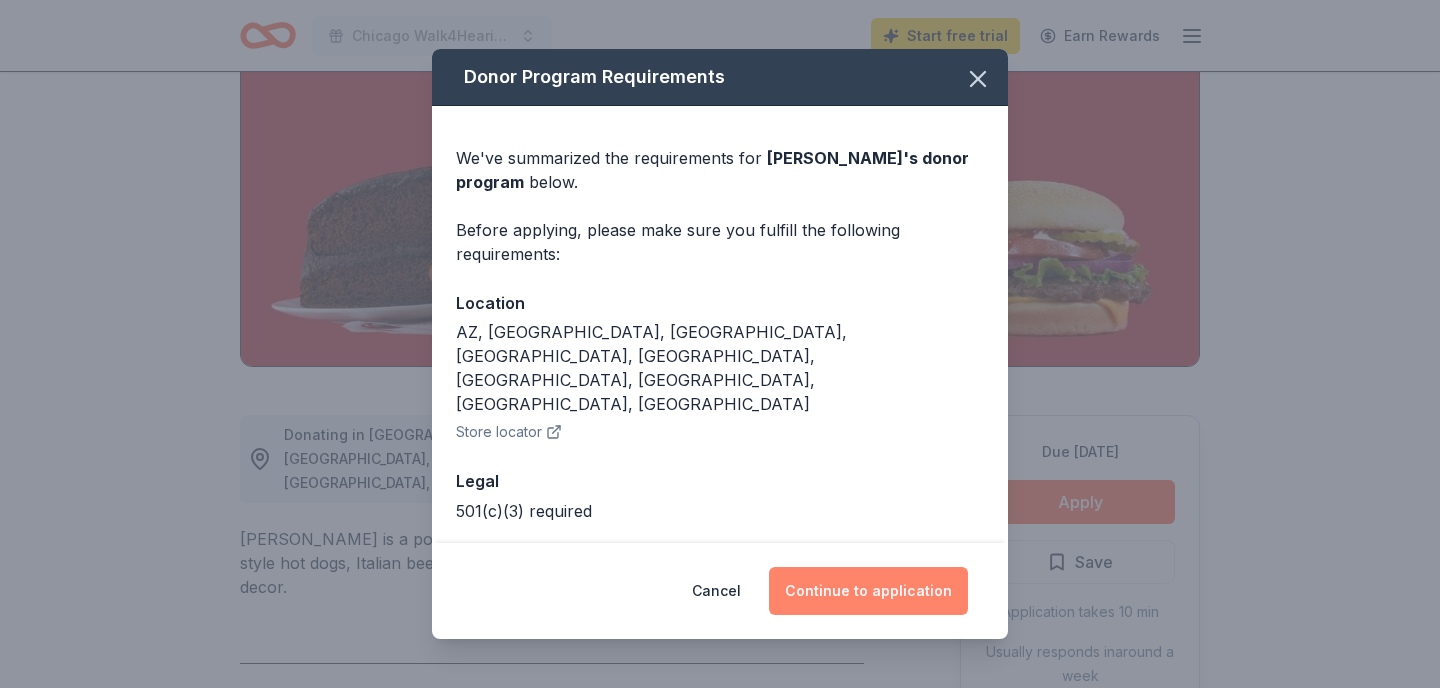 click on "Continue to application" at bounding box center (868, 591) 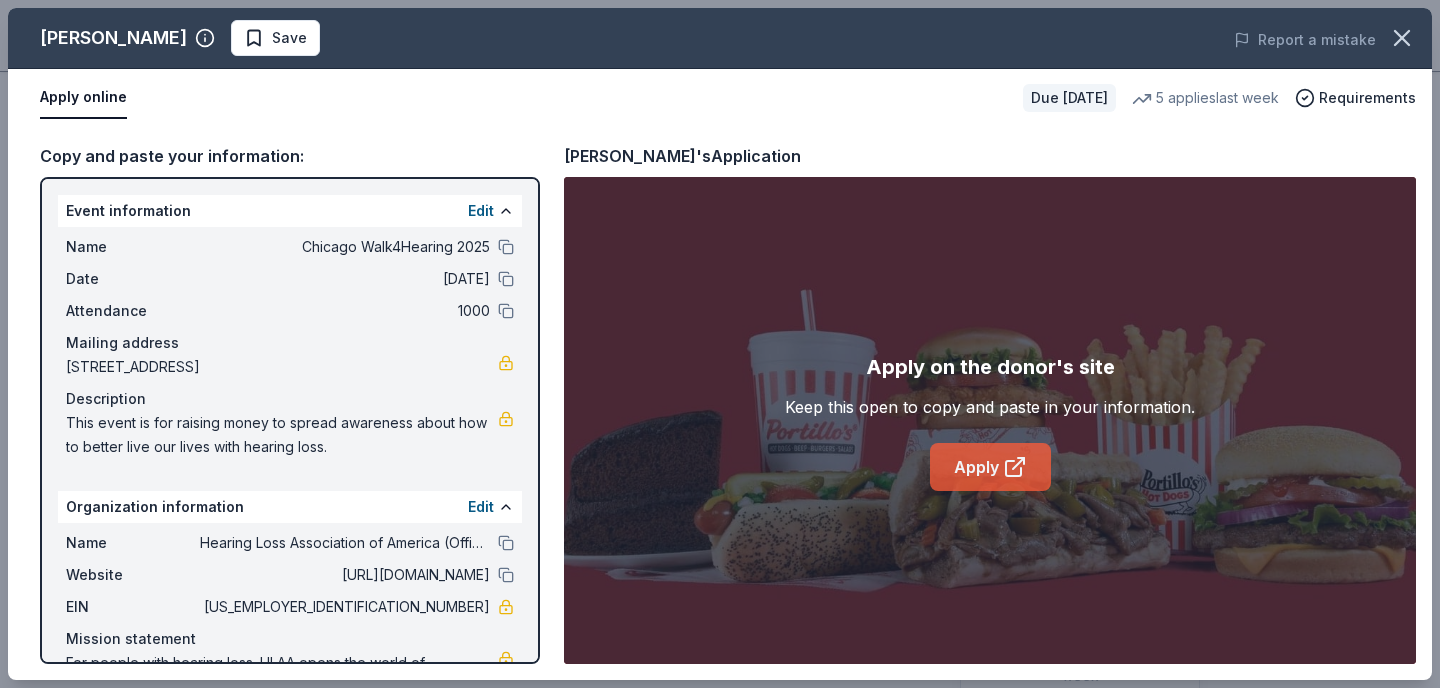 click on "Apply" at bounding box center [990, 467] 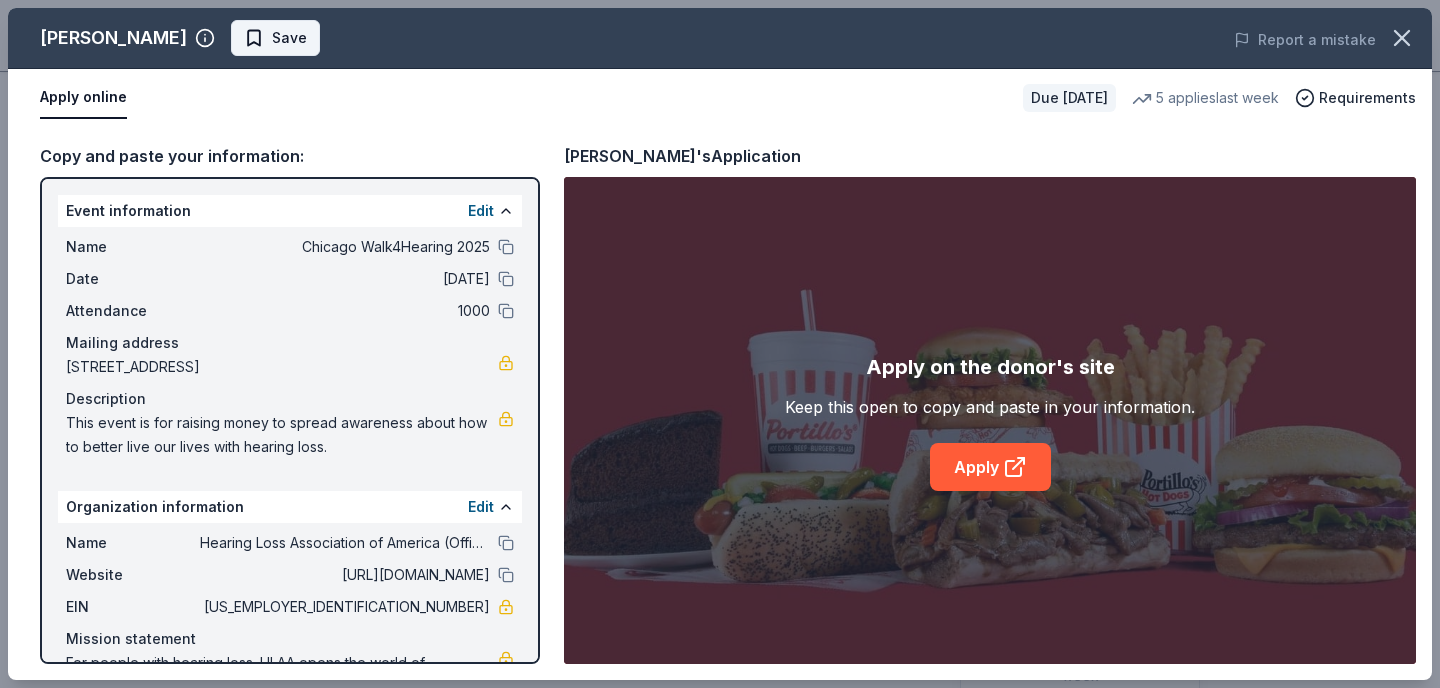 click on "Save" at bounding box center [289, 38] 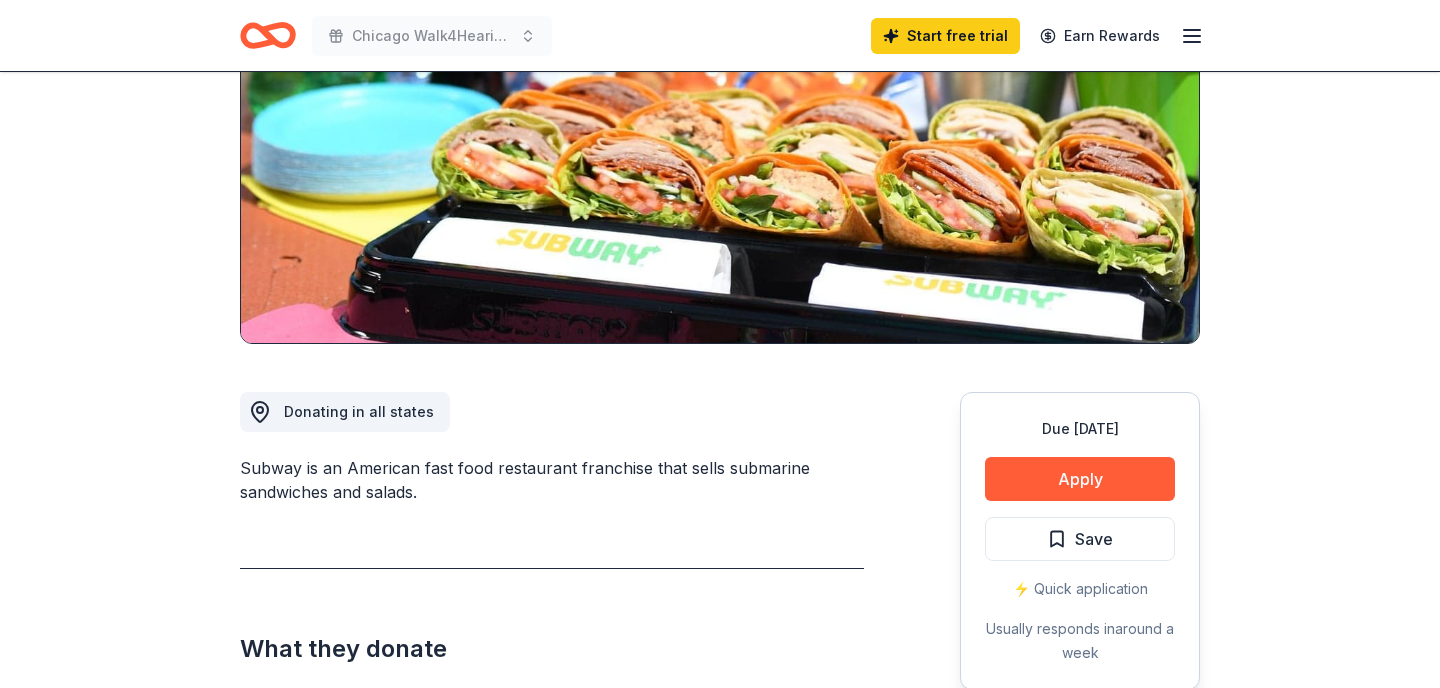 scroll, scrollTop: 268, scrollLeft: 0, axis: vertical 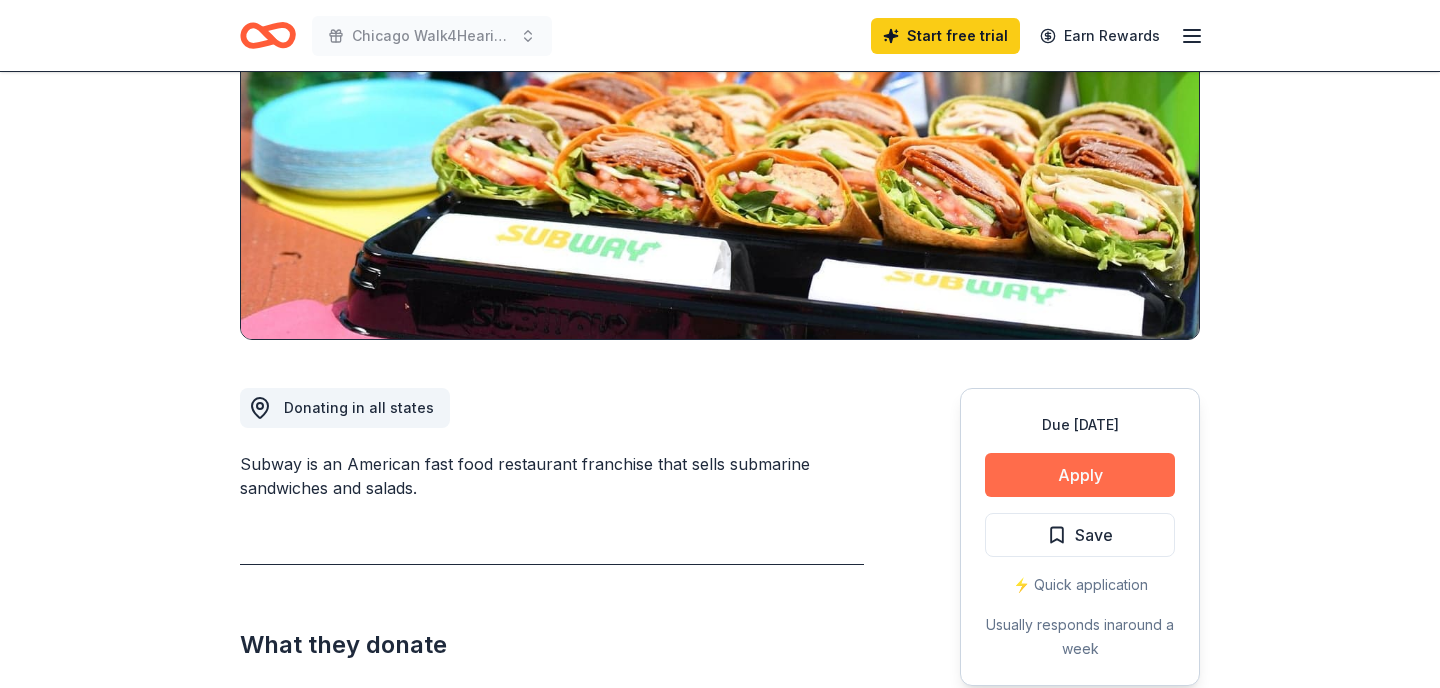 click on "Apply" at bounding box center [1080, 475] 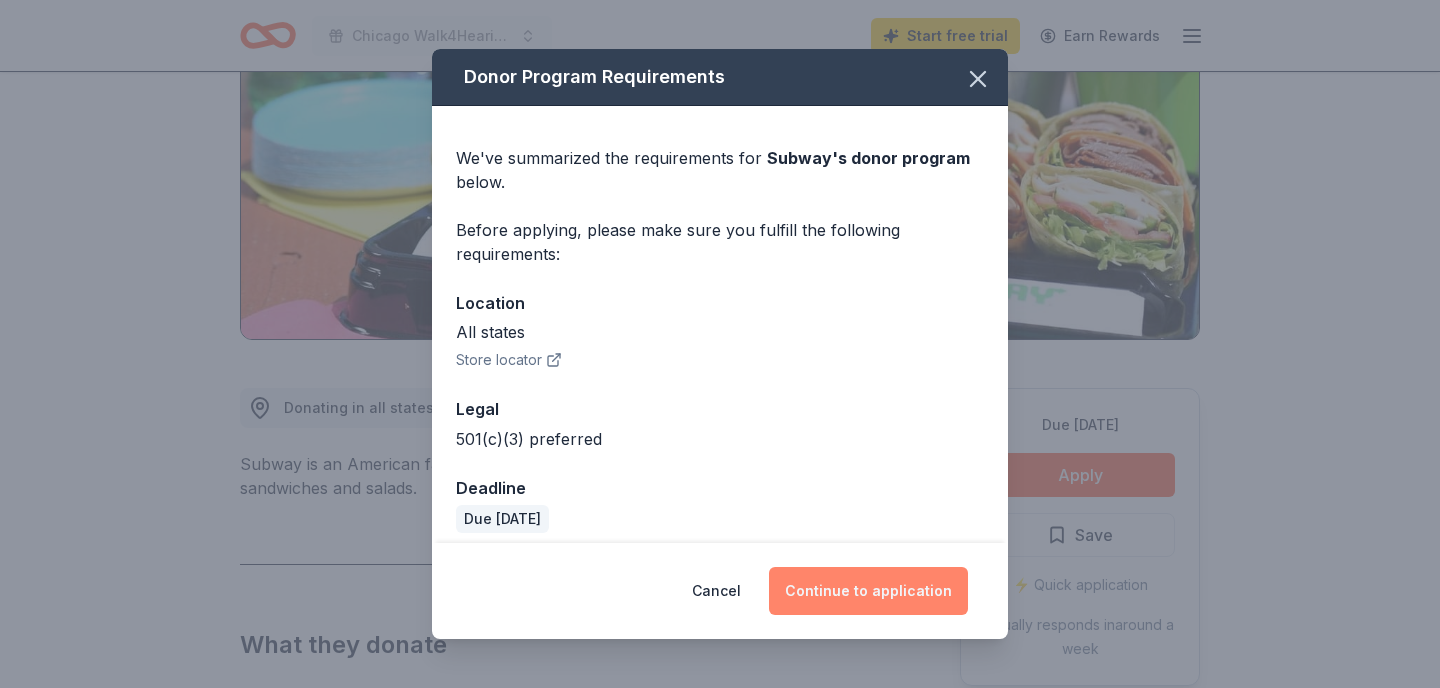 click on "Continue to application" at bounding box center [868, 591] 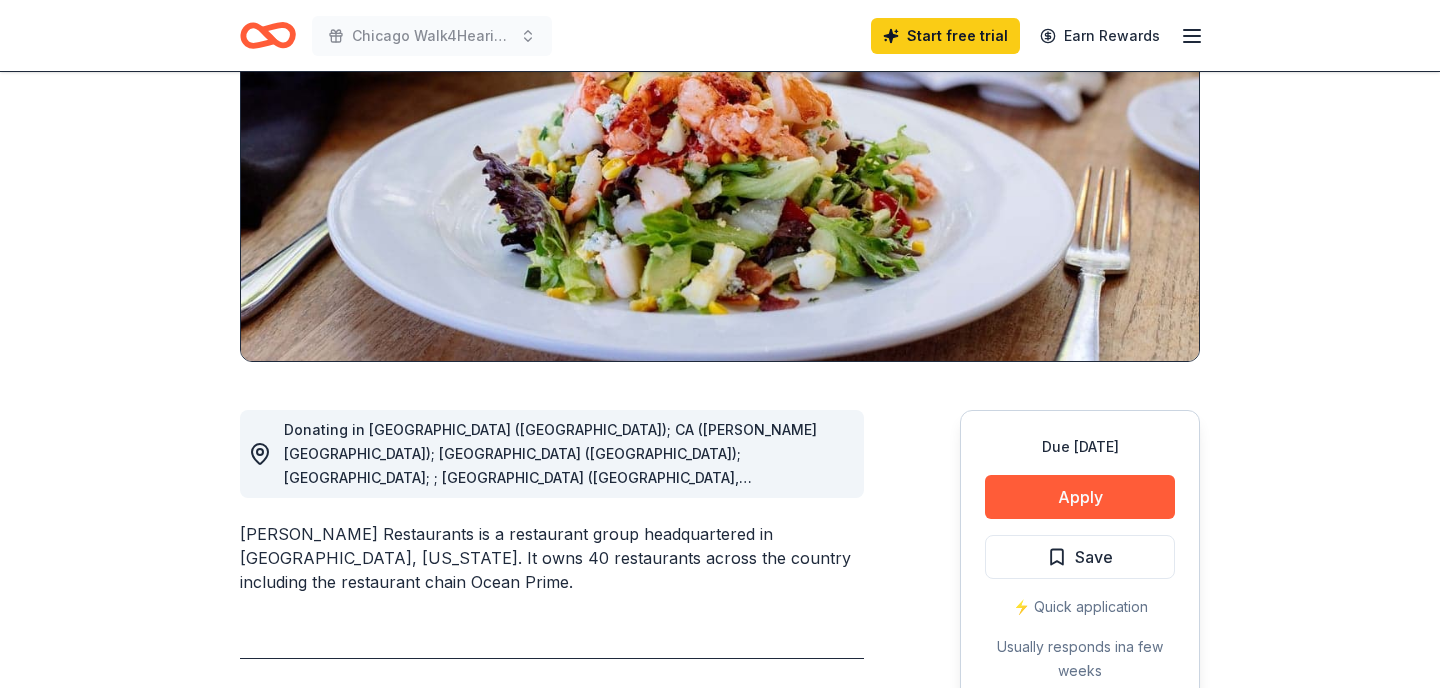 scroll, scrollTop: 249, scrollLeft: 0, axis: vertical 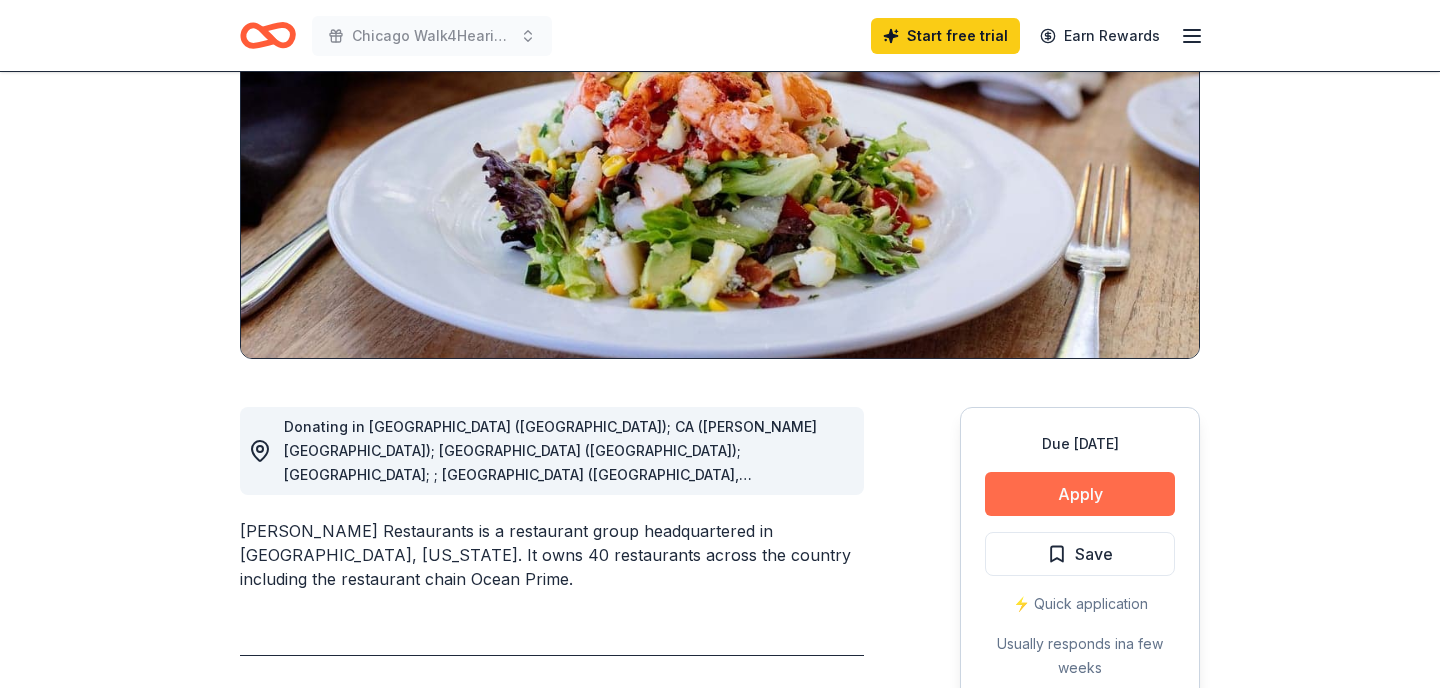 click on "Apply" at bounding box center [1080, 494] 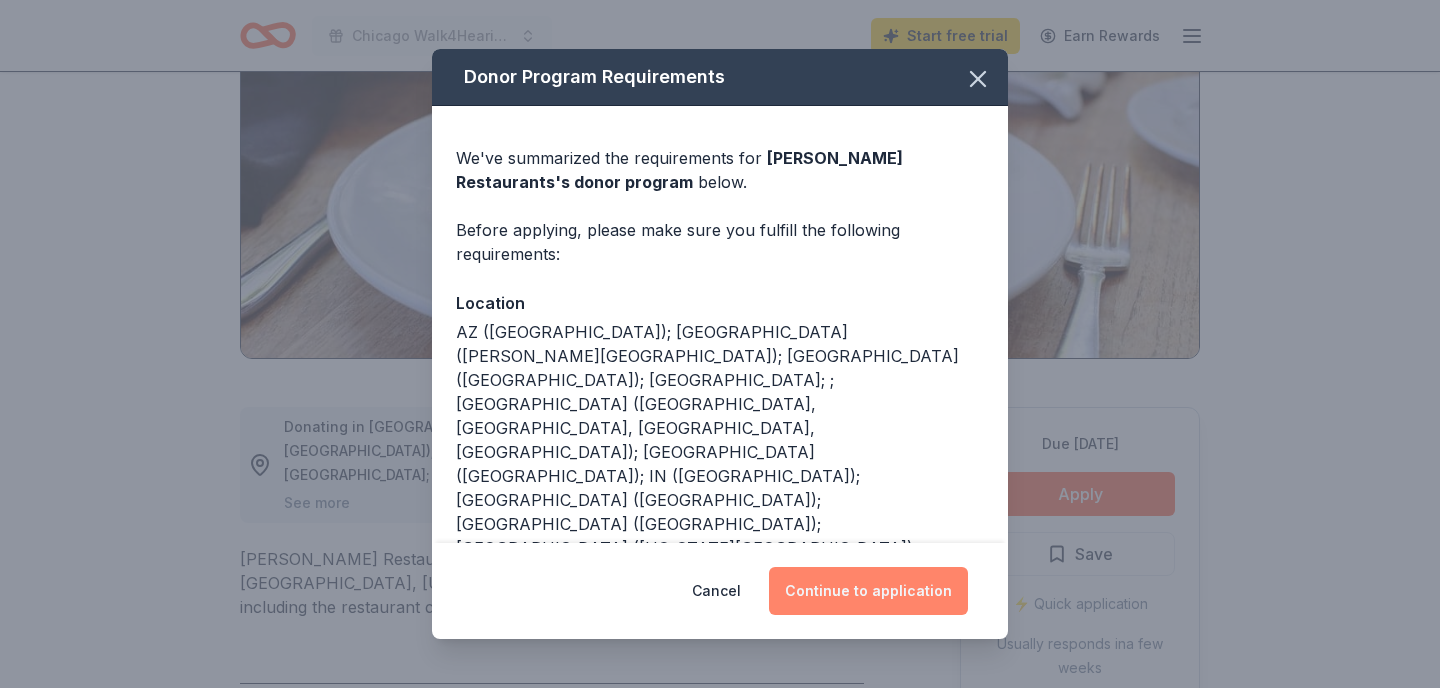 click on "Continue to application" at bounding box center [868, 591] 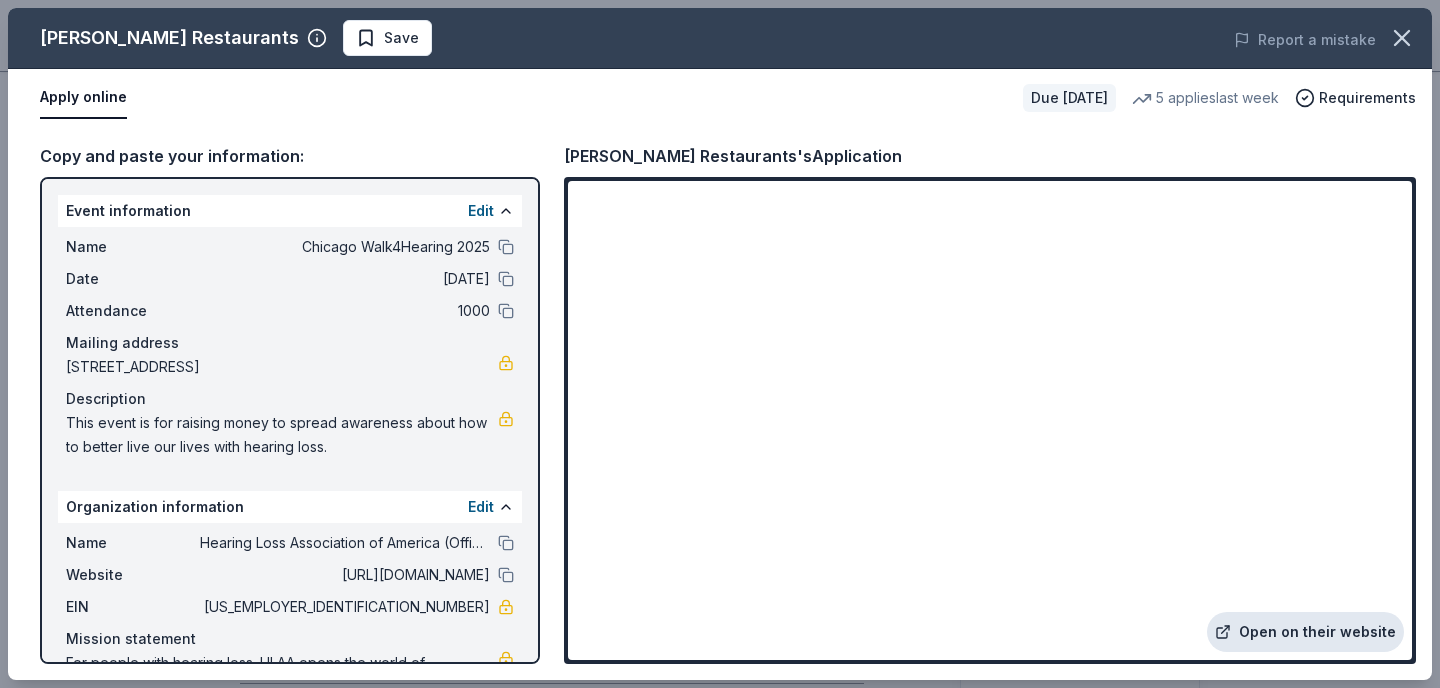 click on "Open on their website" at bounding box center (1305, 632) 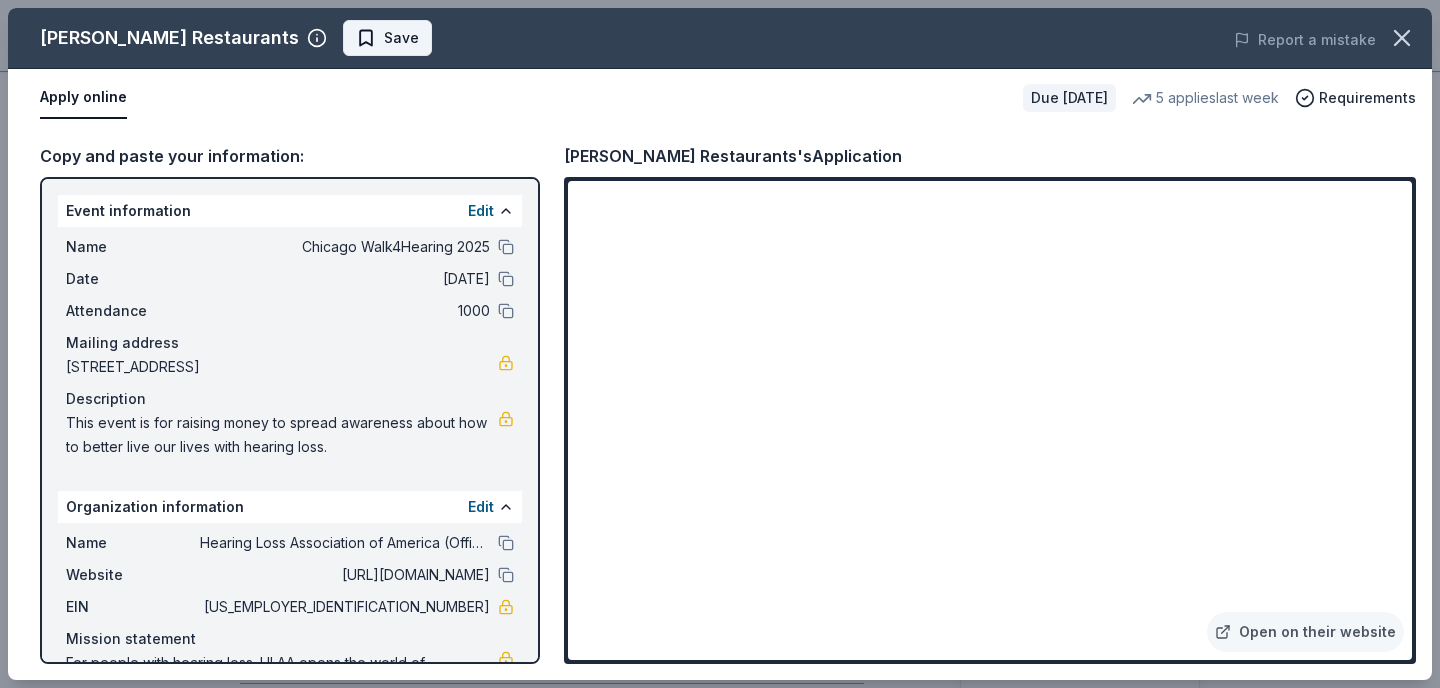 click on "Save" at bounding box center [387, 38] 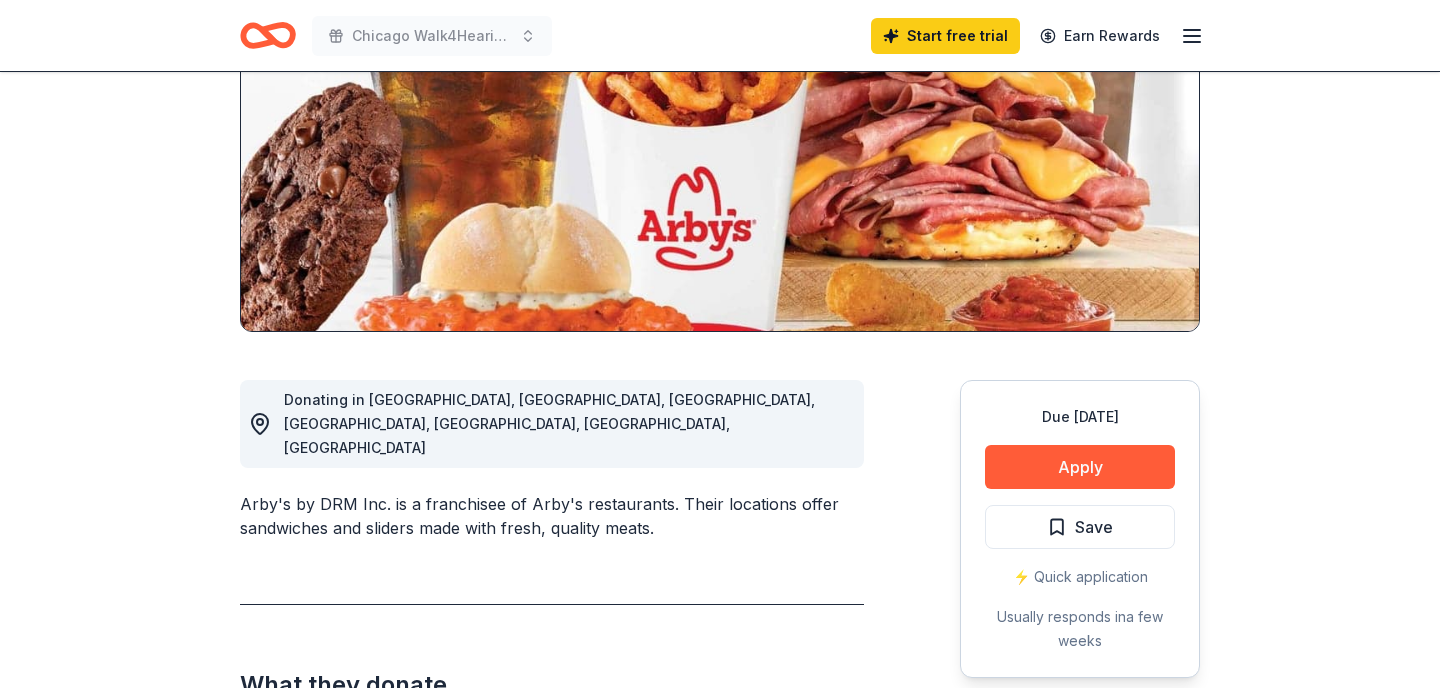 scroll, scrollTop: 280, scrollLeft: 0, axis: vertical 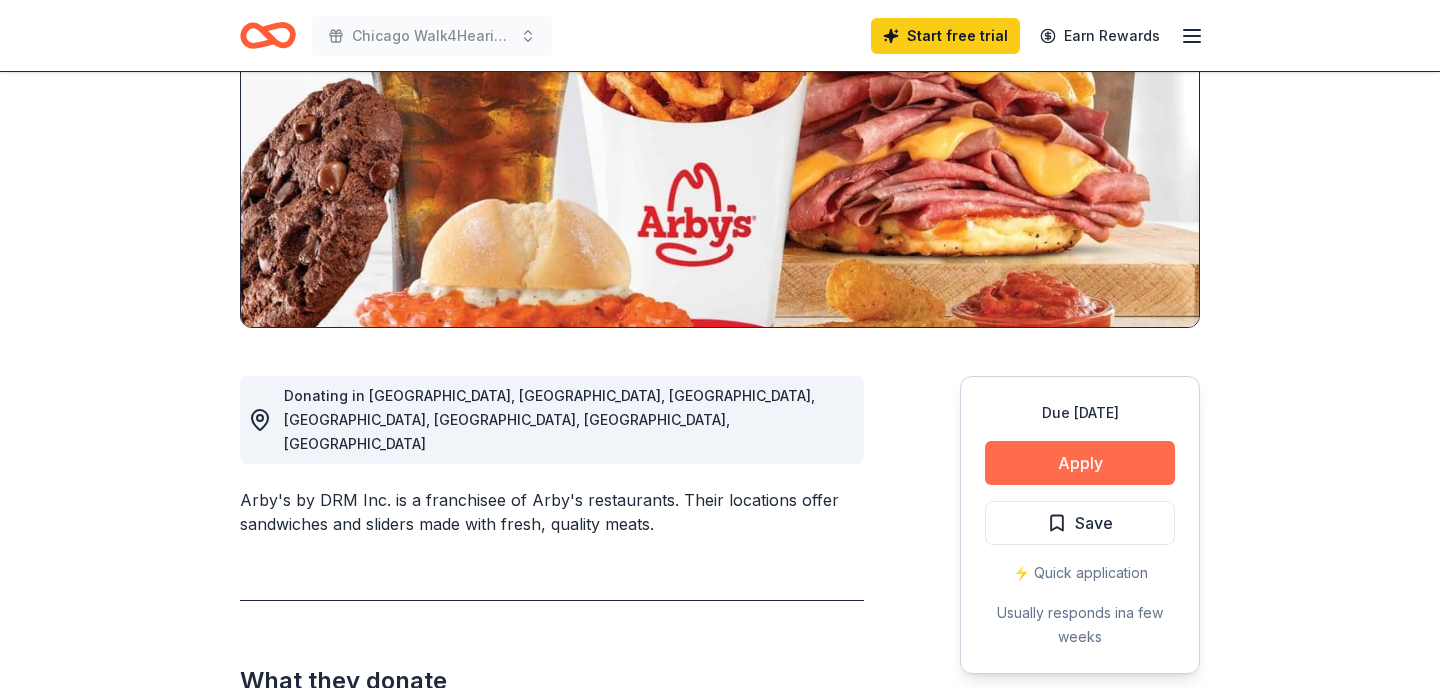 click on "Apply" at bounding box center [1080, 463] 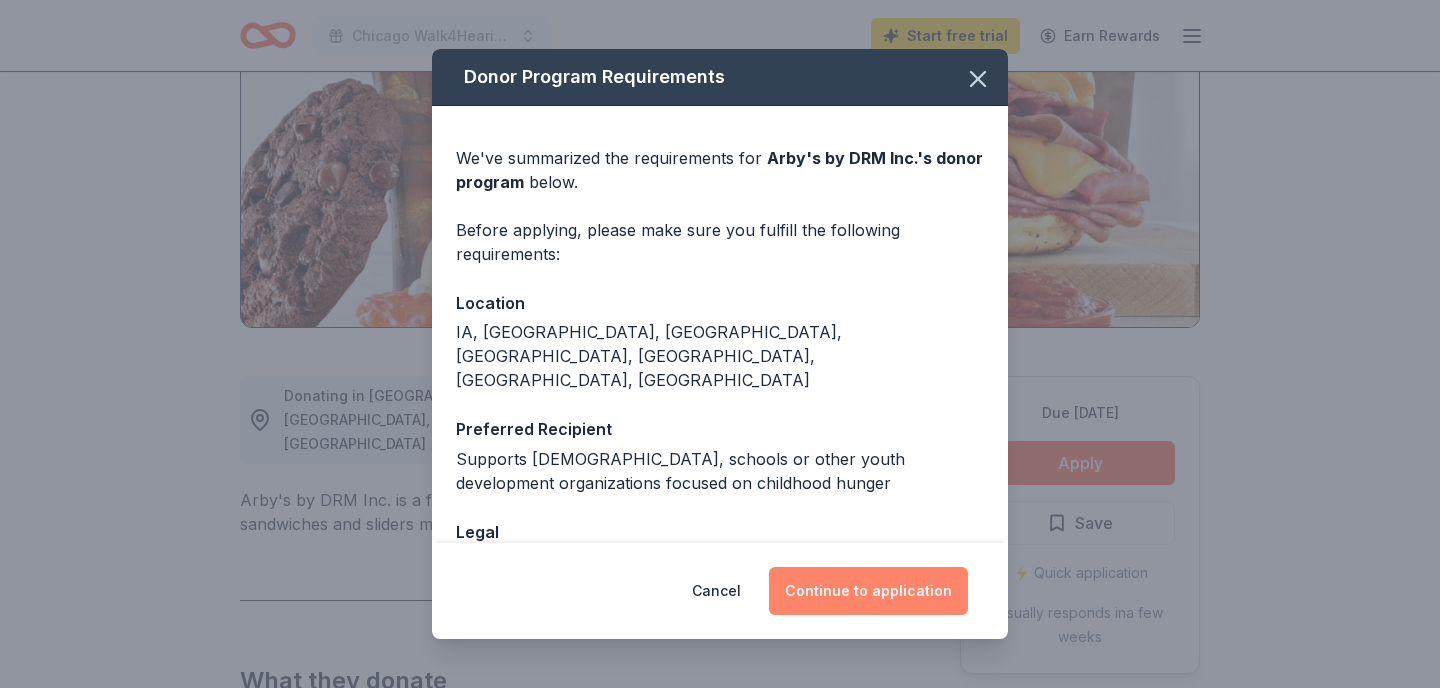 click on "Continue to application" at bounding box center [868, 591] 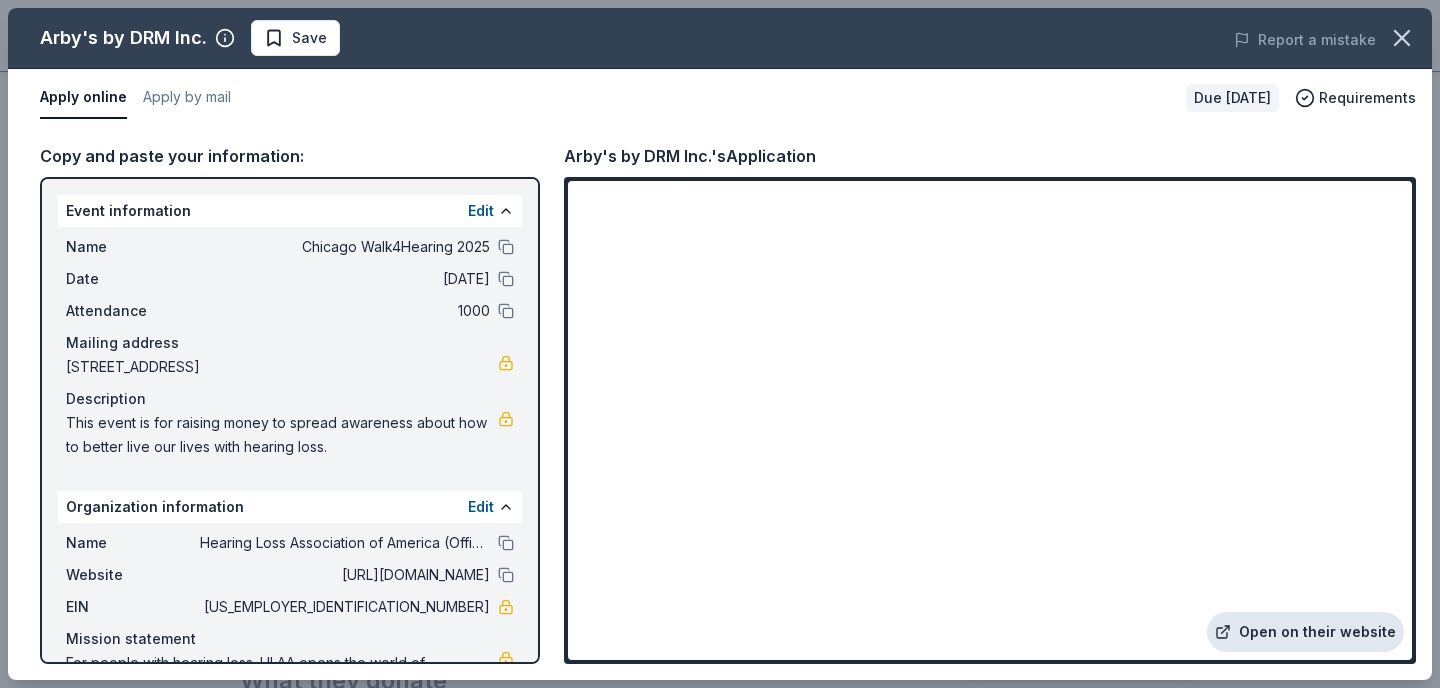 click on "Open on their website" at bounding box center (1305, 632) 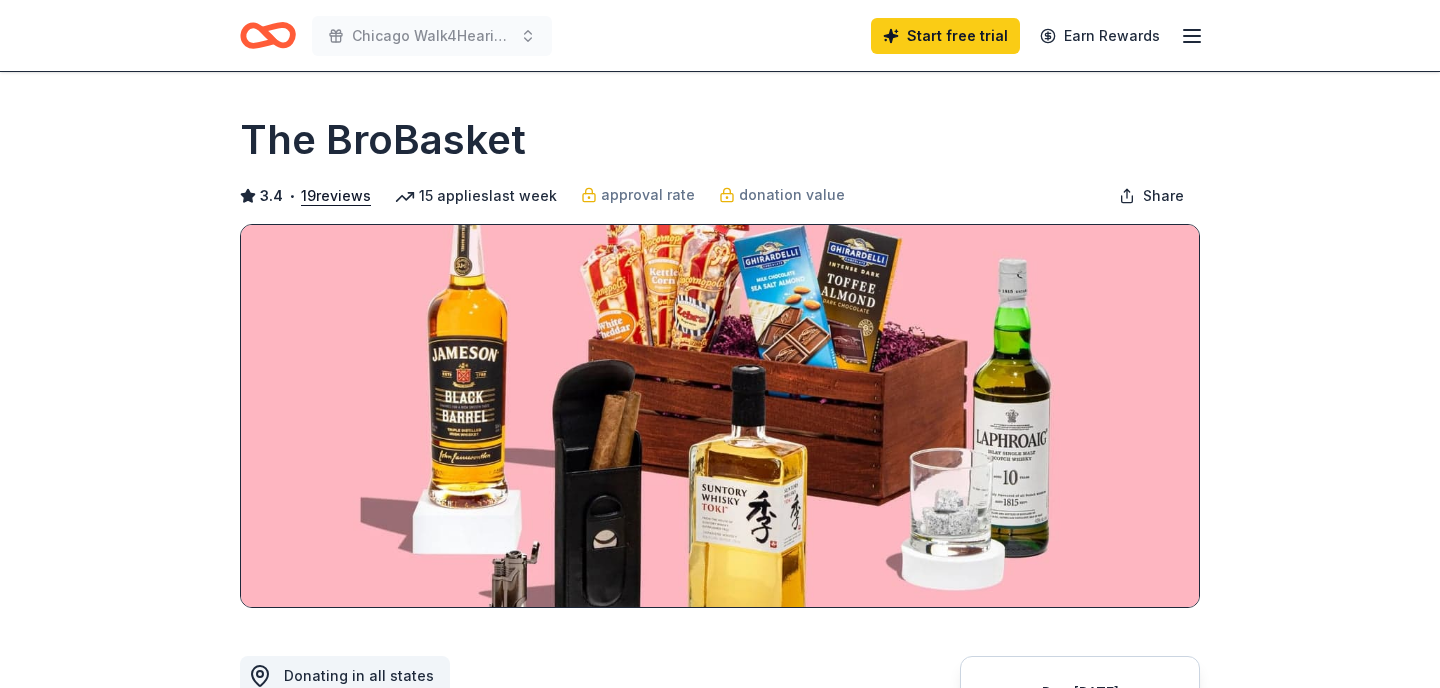 scroll, scrollTop: 0, scrollLeft: 0, axis: both 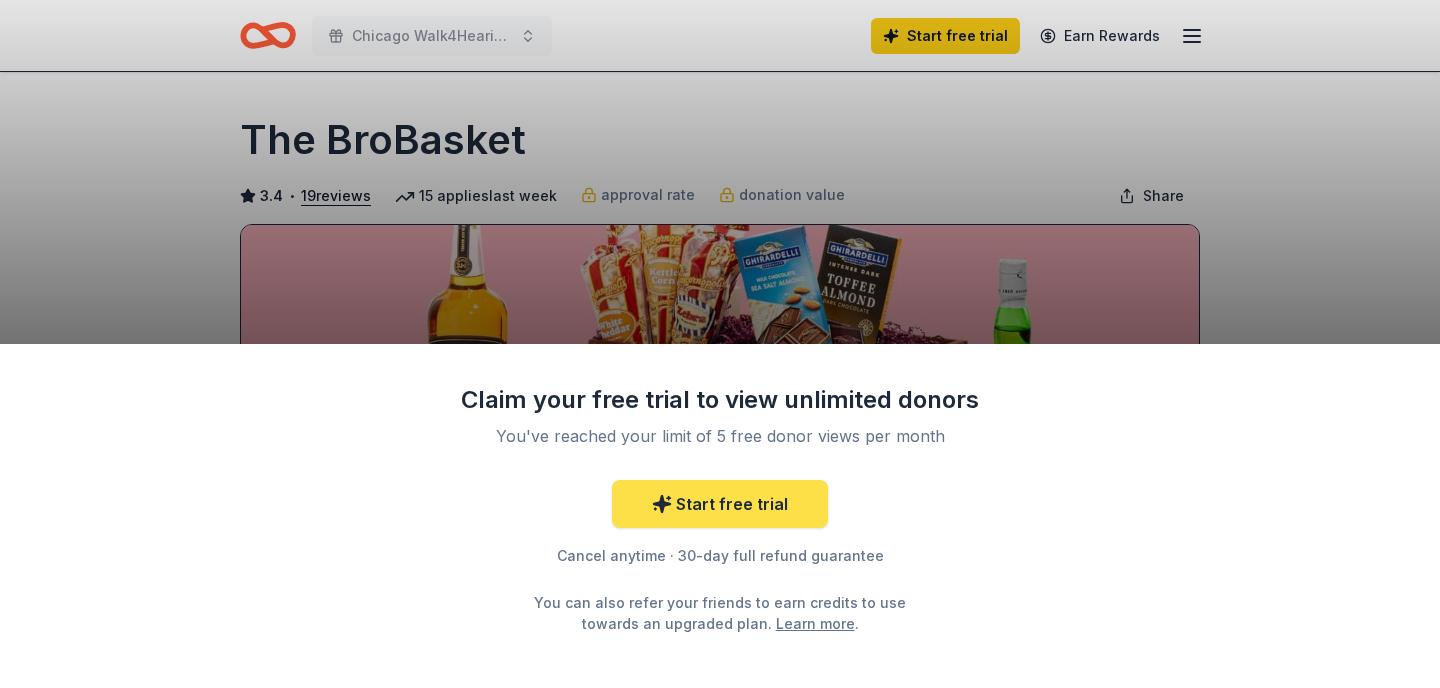 click on "Start free  trial" at bounding box center [720, 504] 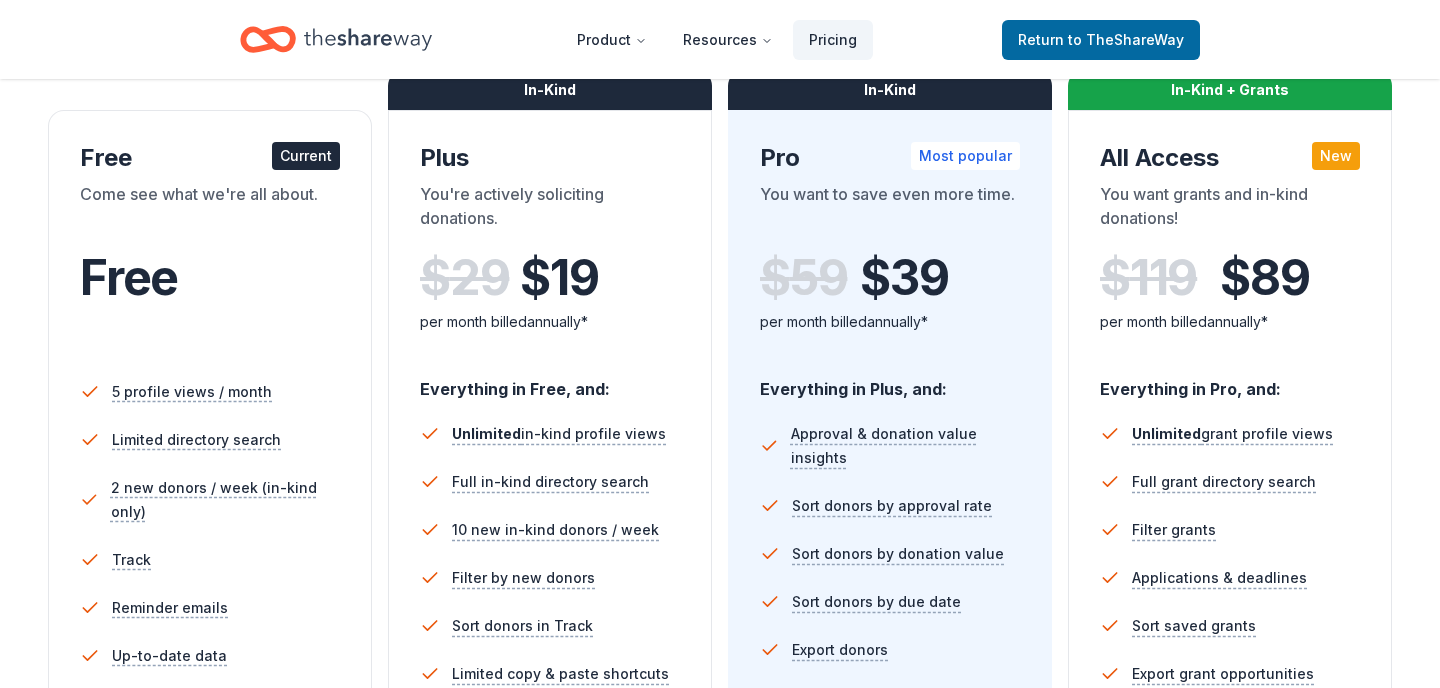 scroll, scrollTop: 0, scrollLeft: 0, axis: both 